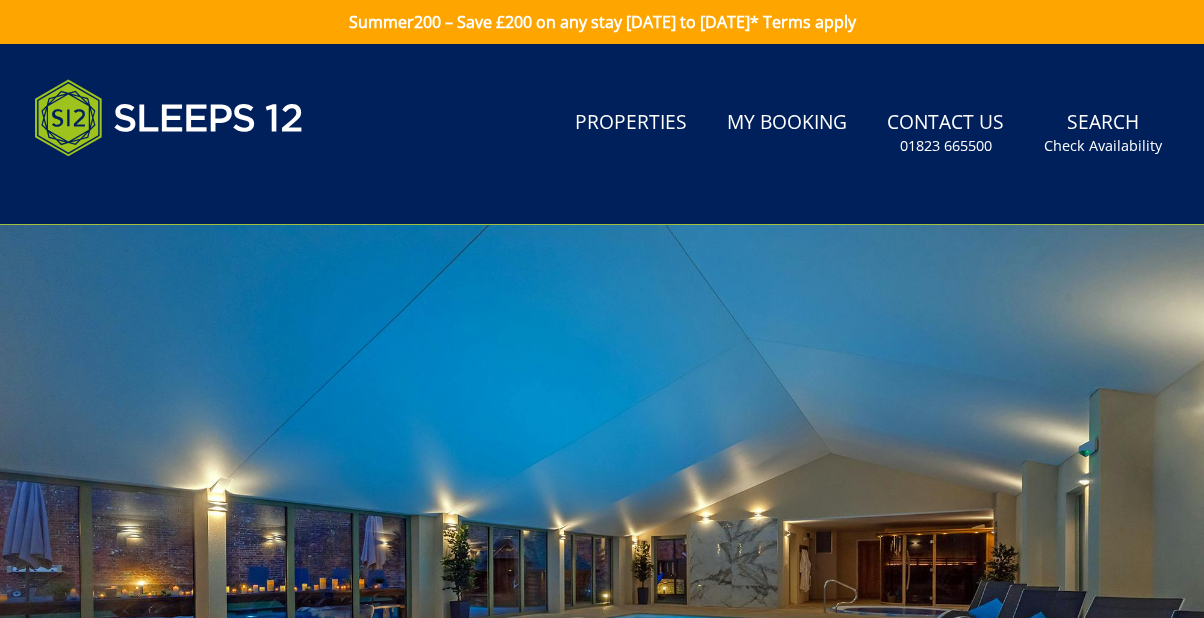 scroll, scrollTop: 0, scrollLeft: 0, axis: both 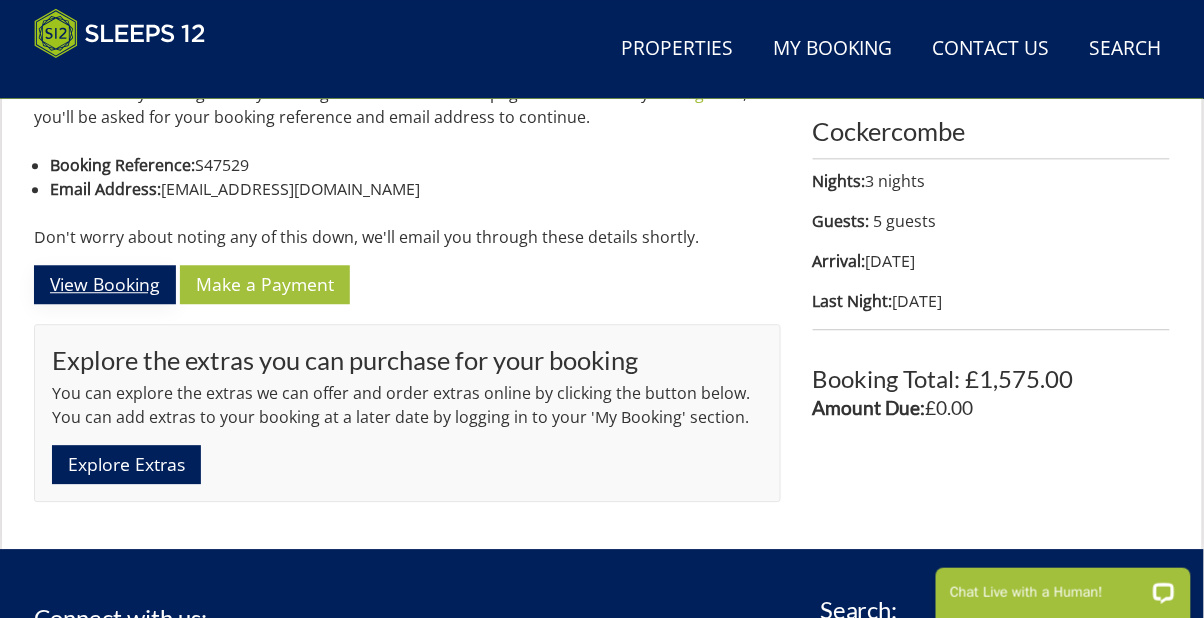 click on "View Booking" at bounding box center [105, 284] 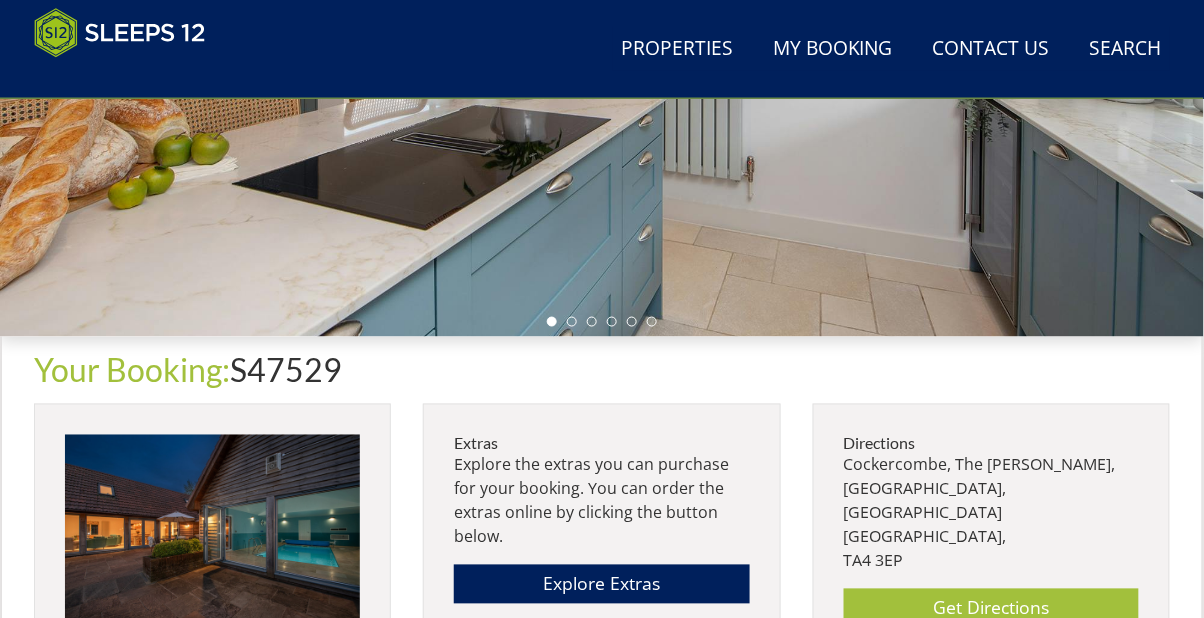 scroll, scrollTop: 559, scrollLeft: 0, axis: vertical 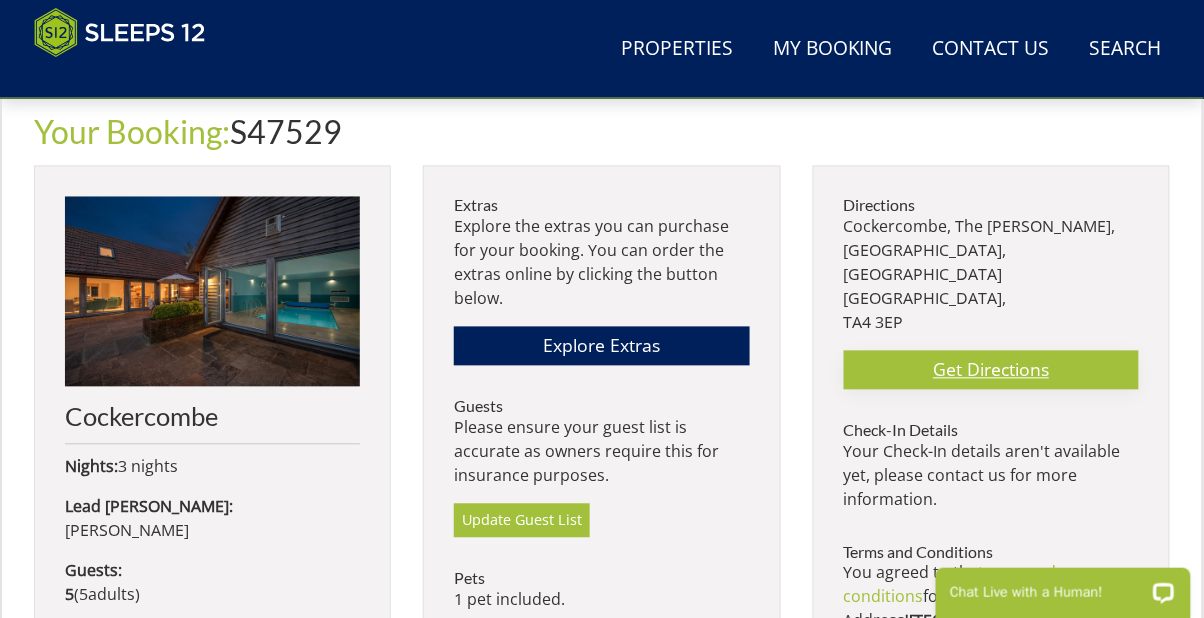 click on "Get Directions" at bounding box center [991, 370] 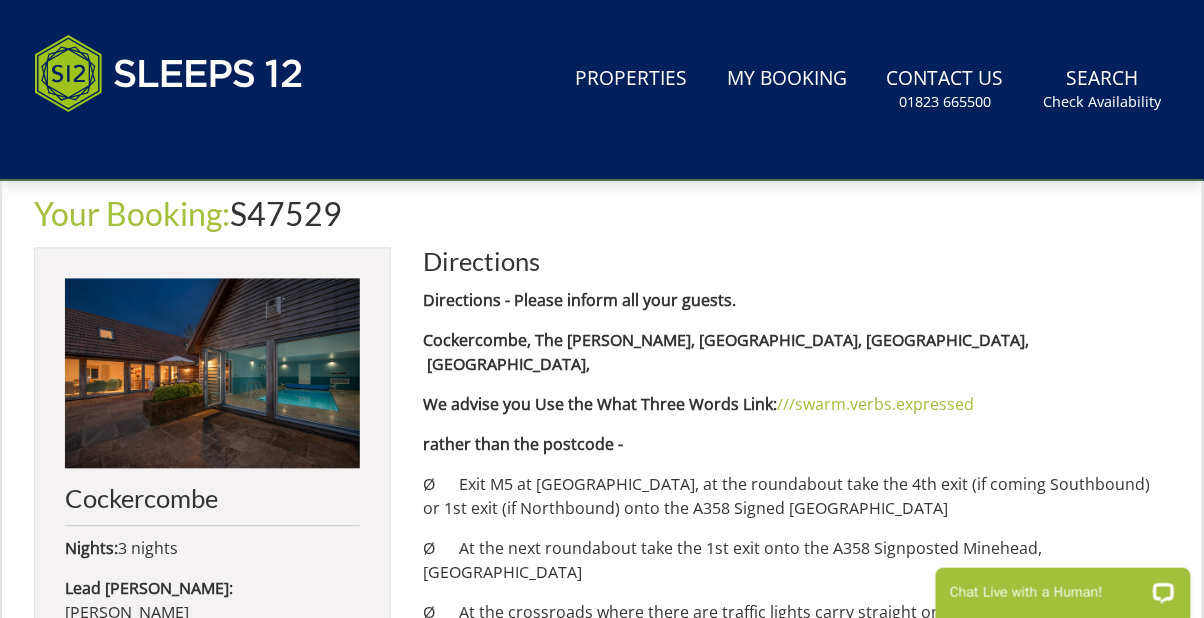 scroll, scrollTop: 0, scrollLeft: 0, axis: both 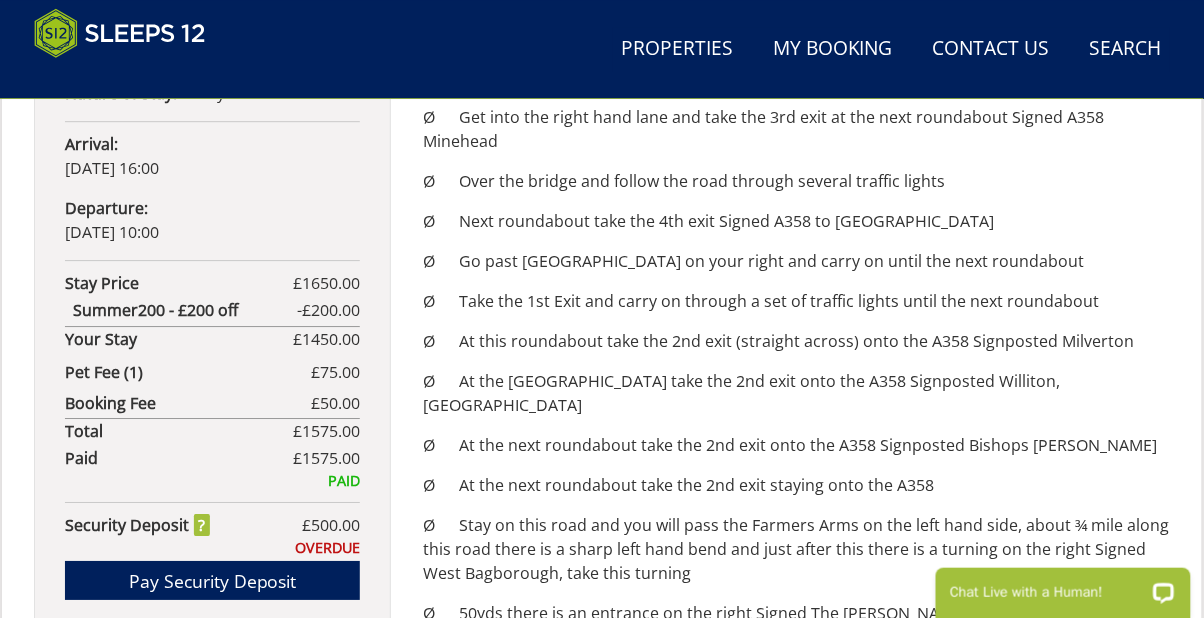 click on "Back" at bounding box center (796, 724) 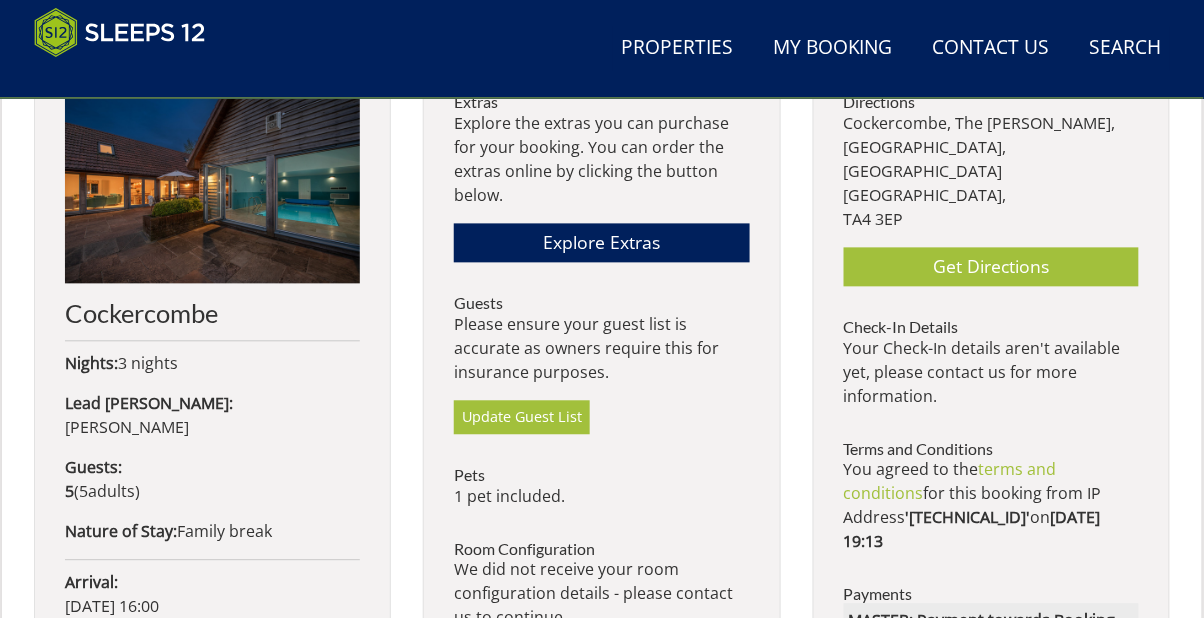 scroll, scrollTop: 822, scrollLeft: 0, axis: vertical 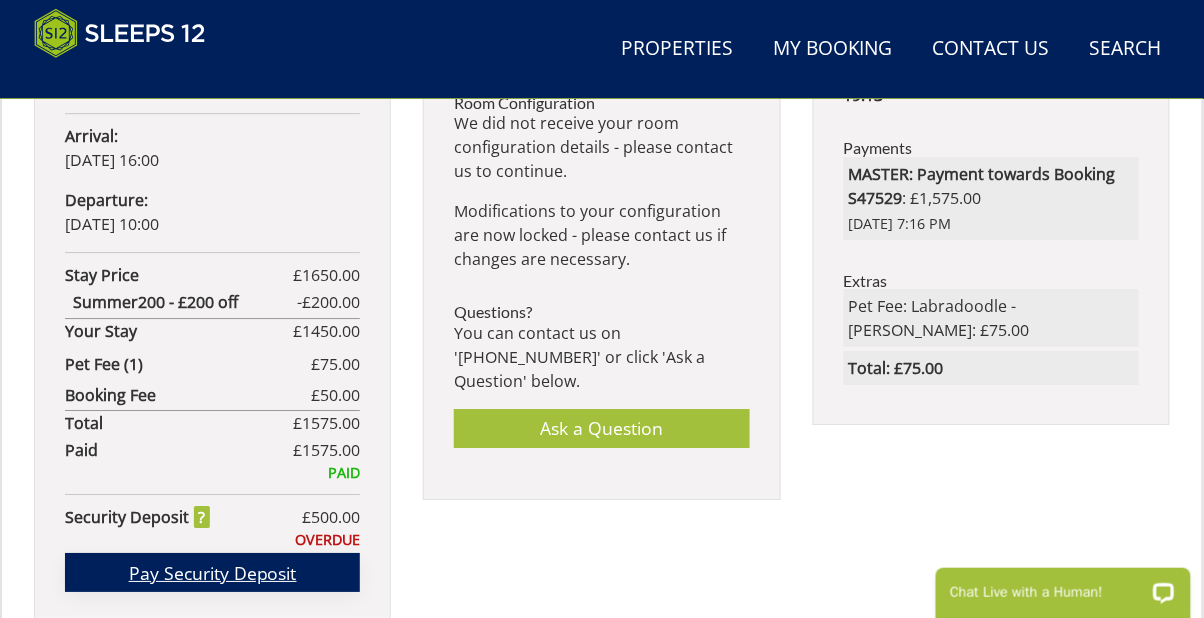click on "Pay Security Deposit" at bounding box center [212, 572] 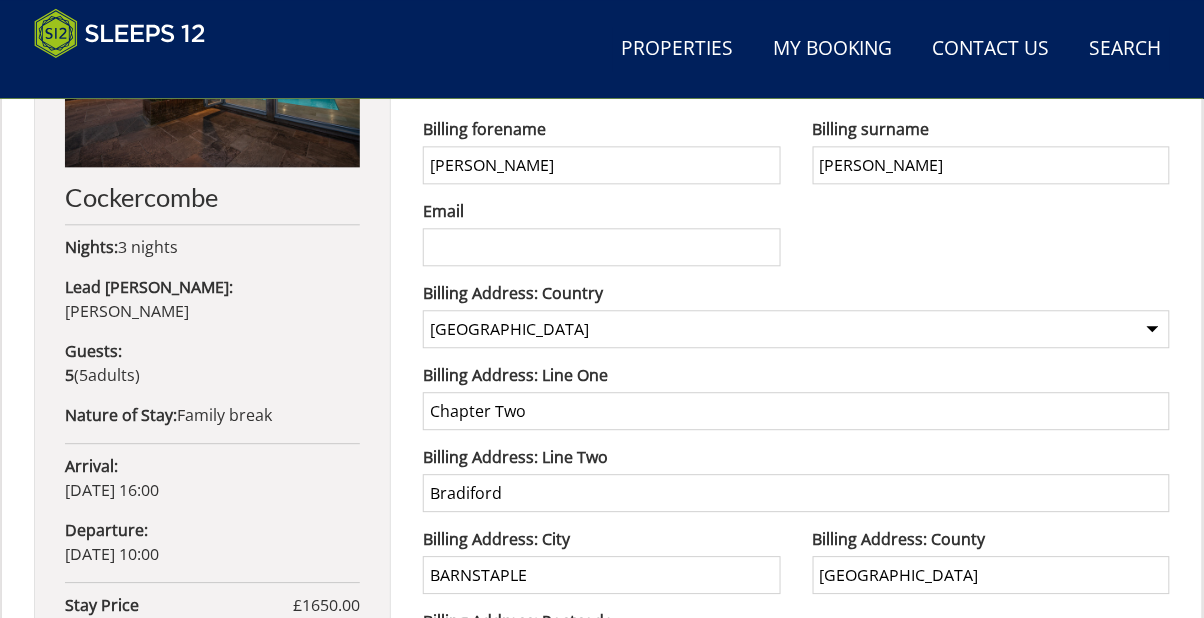 scroll, scrollTop: 925, scrollLeft: 0, axis: vertical 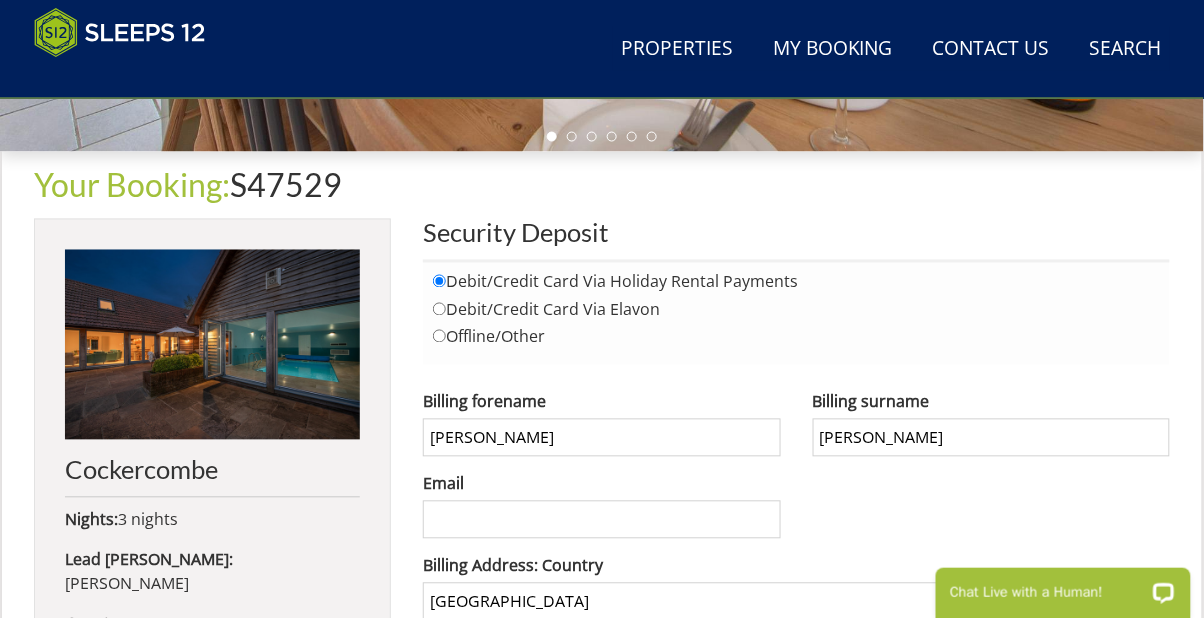 click on "Debit/Credit Card Via Elavon" at bounding box center (439, 309) 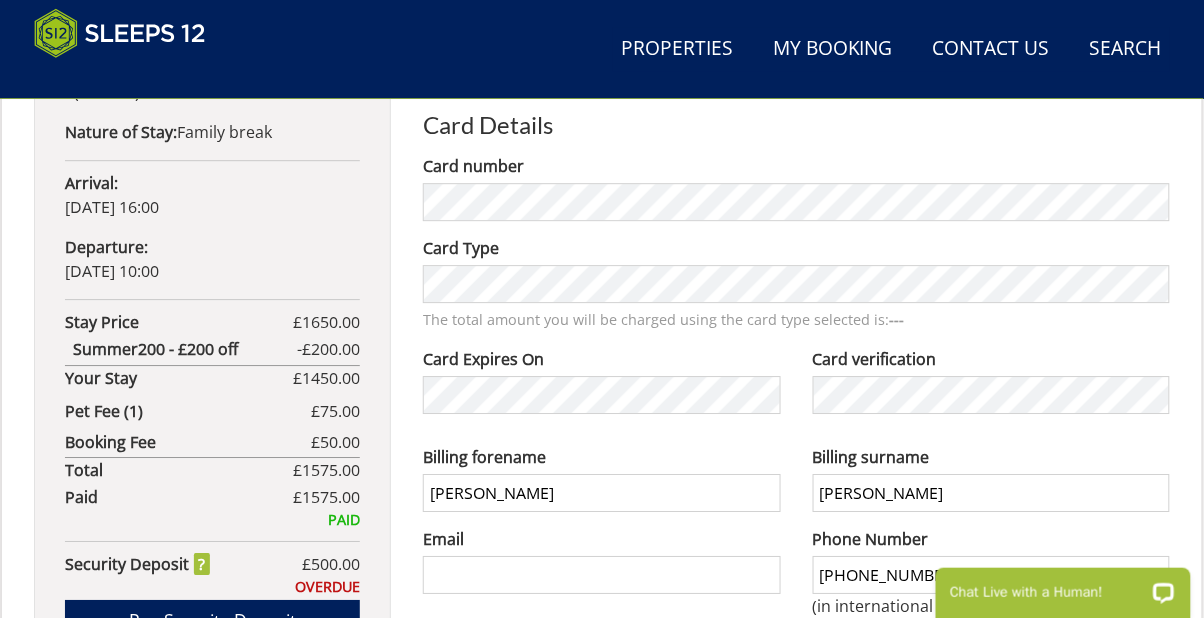 scroll, scrollTop: 1221, scrollLeft: 0, axis: vertical 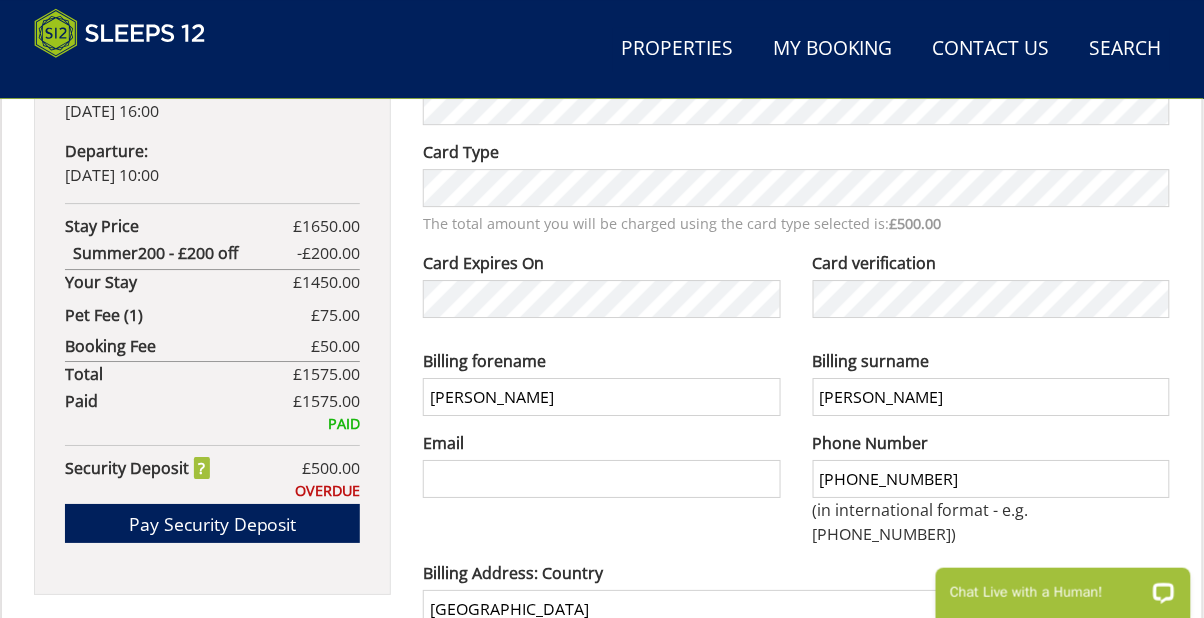 click on "Email" at bounding box center (601, 479) 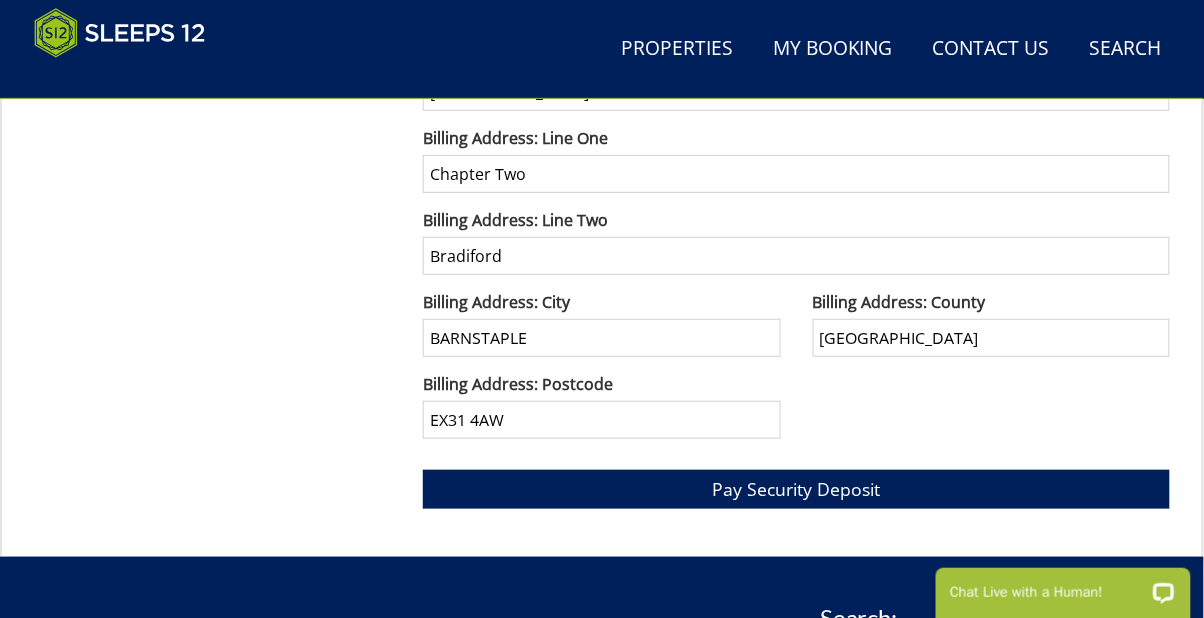 scroll, scrollTop: 1816, scrollLeft: 0, axis: vertical 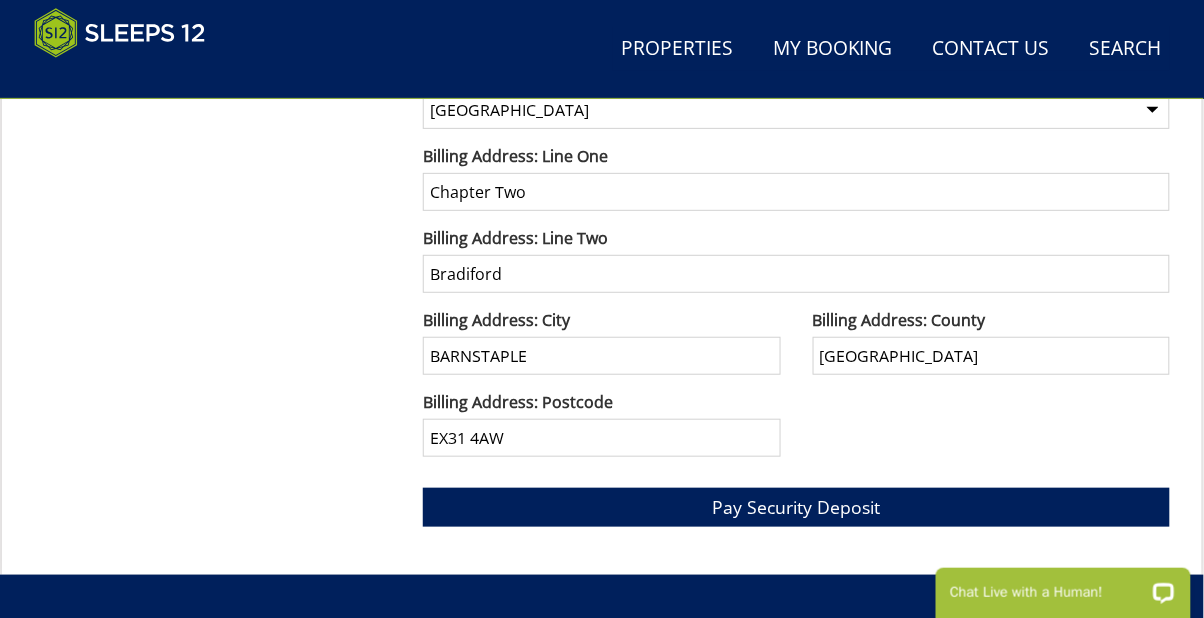 type on "sophiewinfield@aol.com" 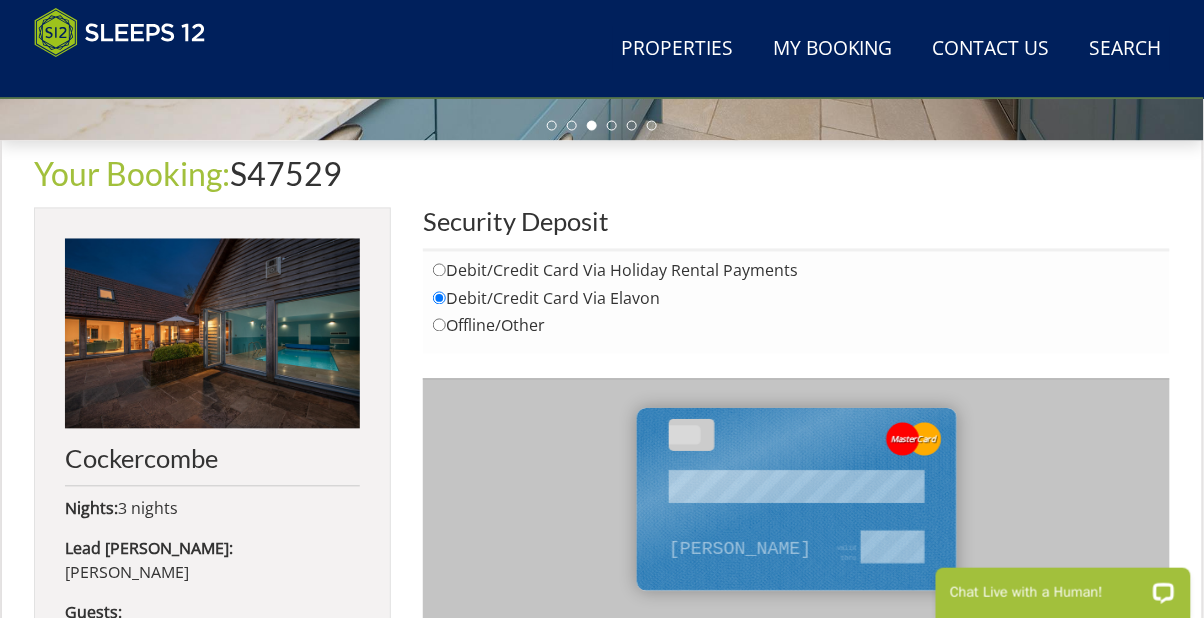 scroll, scrollTop: 670, scrollLeft: 0, axis: vertical 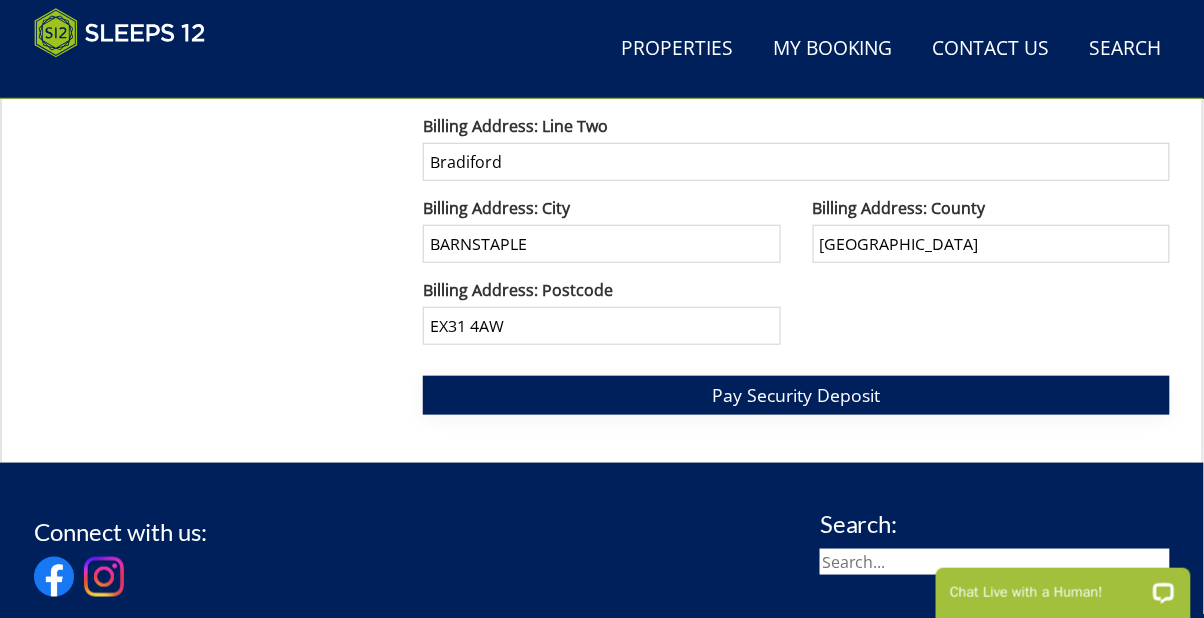 click on "Pay Security Deposit" at bounding box center [796, 395] 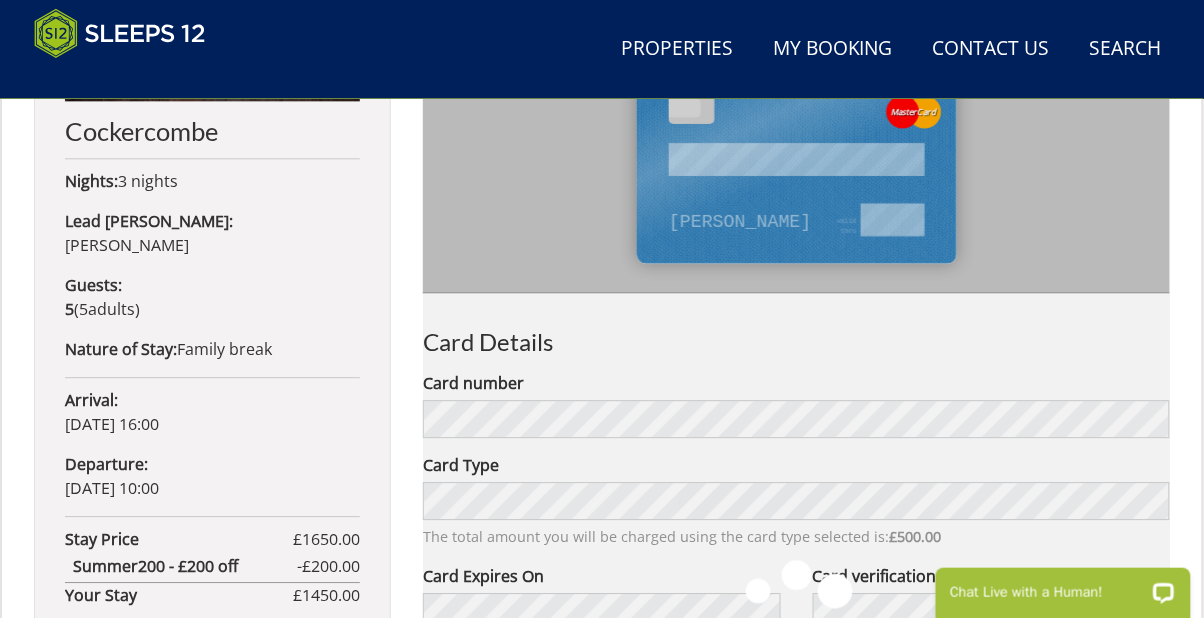 scroll, scrollTop: 1005, scrollLeft: 0, axis: vertical 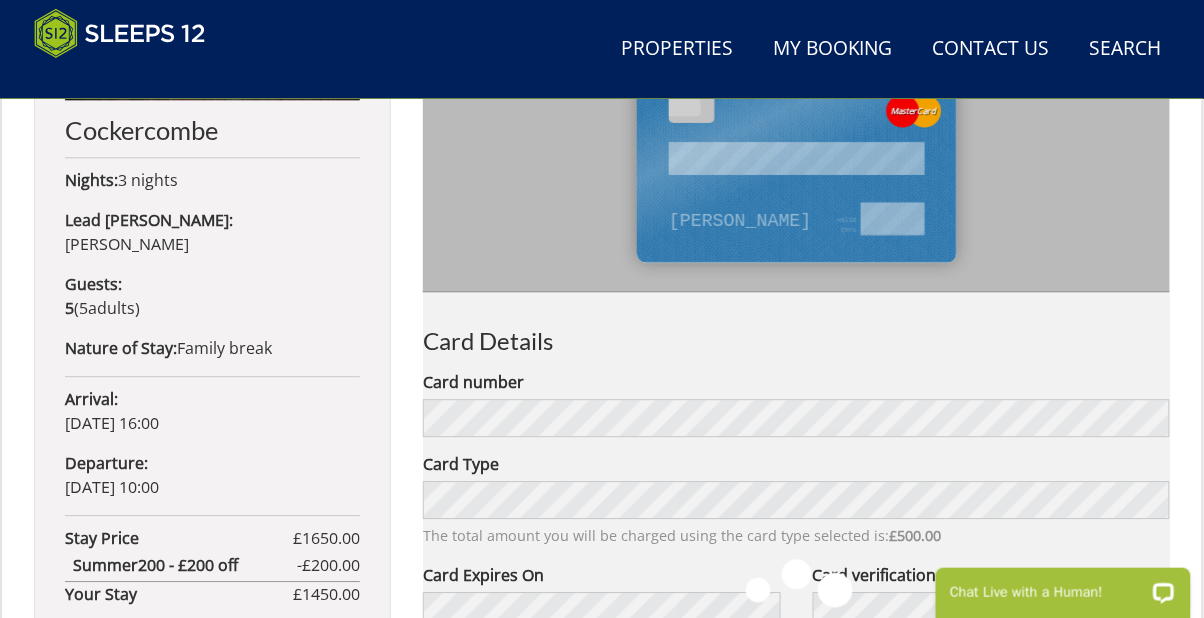 click at bounding box center (796, 628) 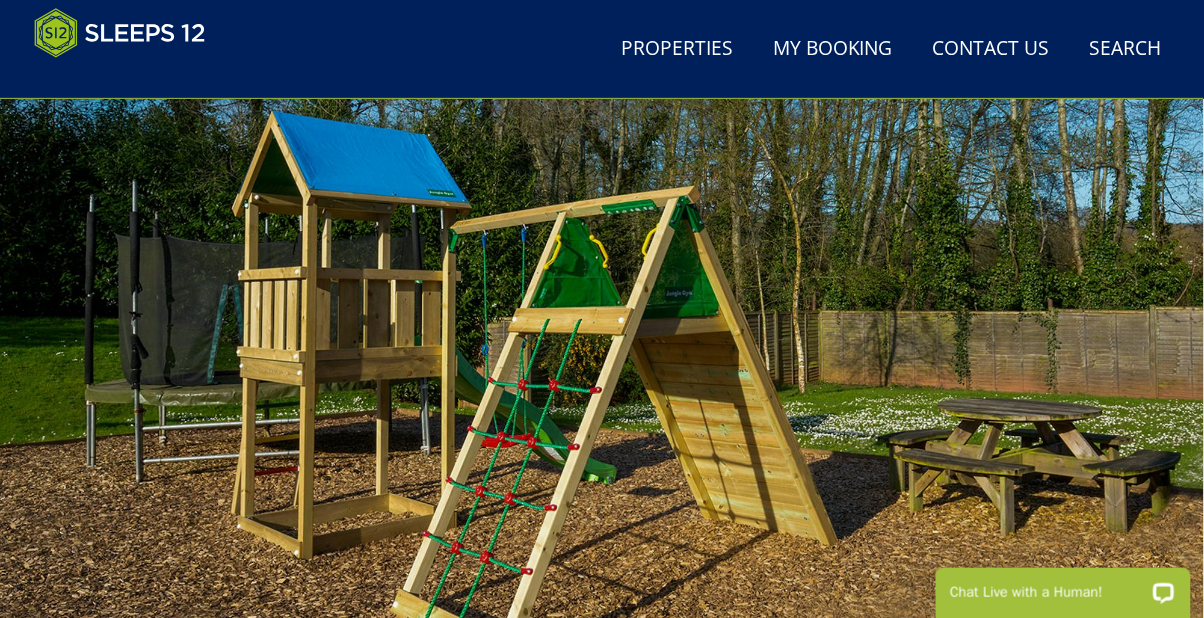 scroll, scrollTop: 0, scrollLeft: 0, axis: both 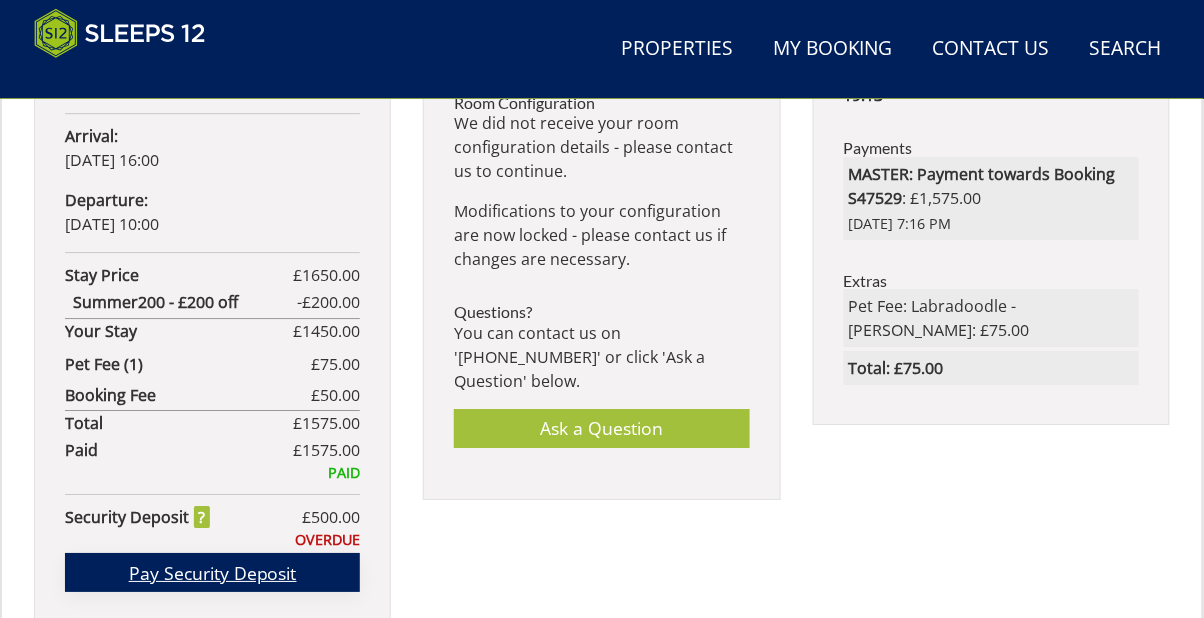 click on "Pay Security Deposit" at bounding box center [212, 572] 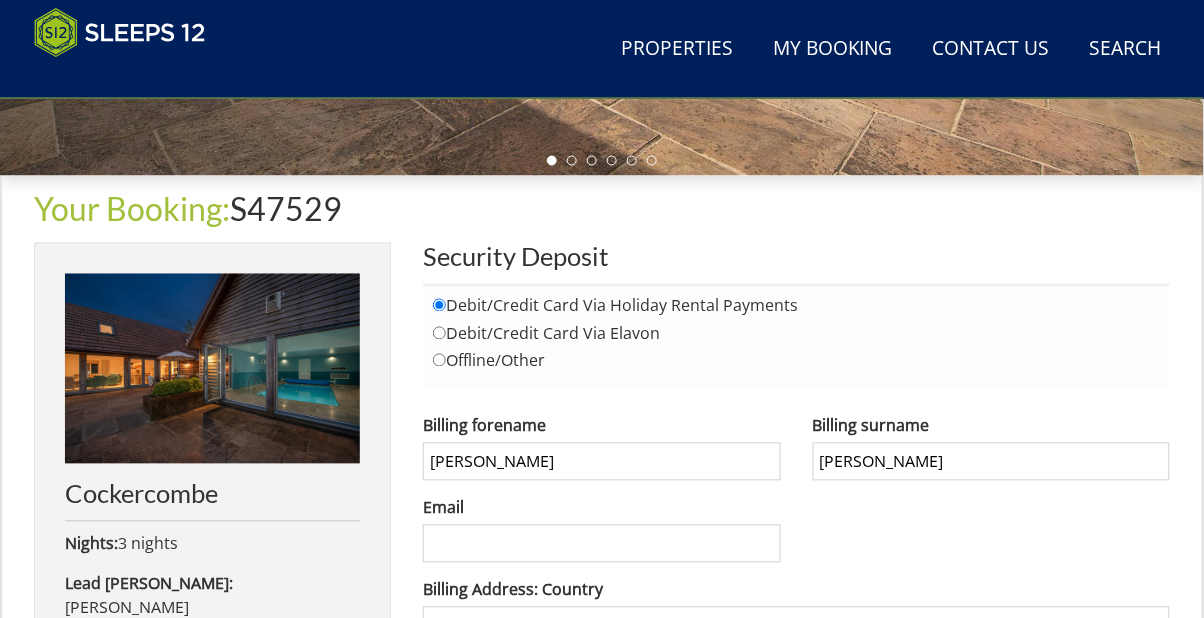 click on "Debit/Credit Card Via Elavon" at bounding box center [439, 333] 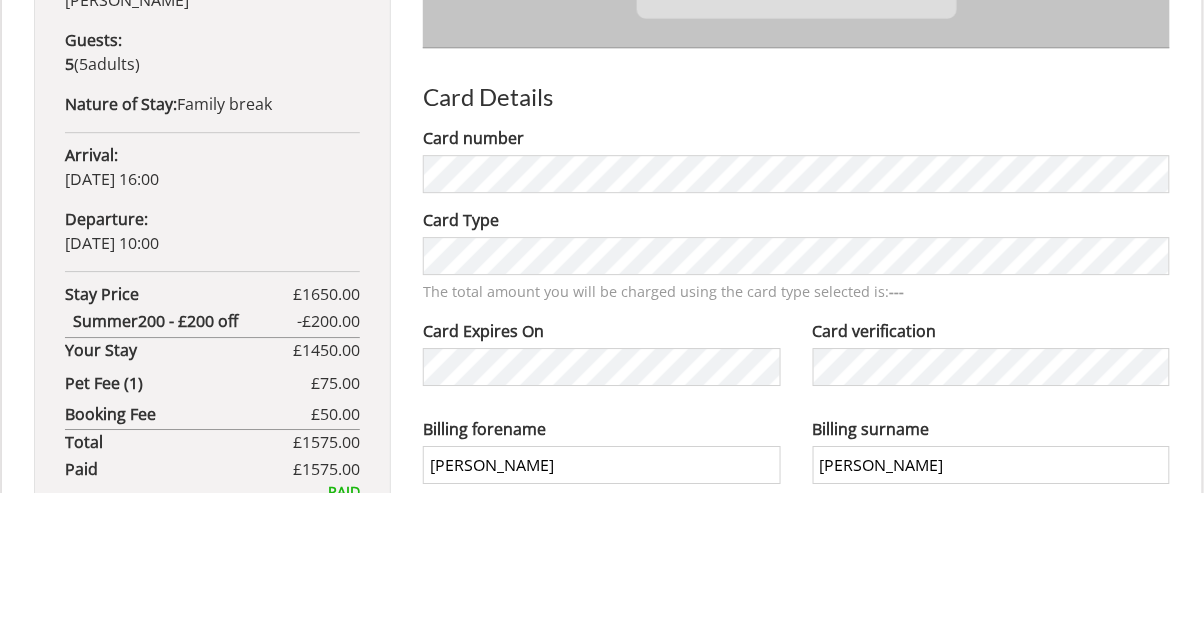 scroll, scrollTop: 1123, scrollLeft: 0, axis: vertical 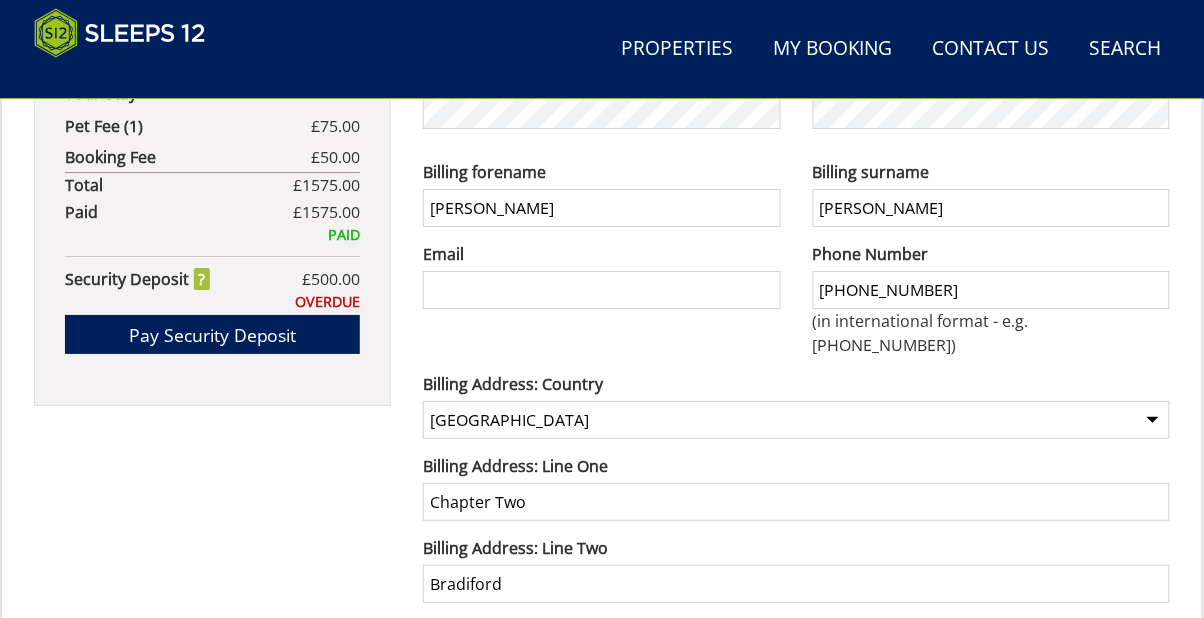 click on "Email" at bounding box center [601, 290] 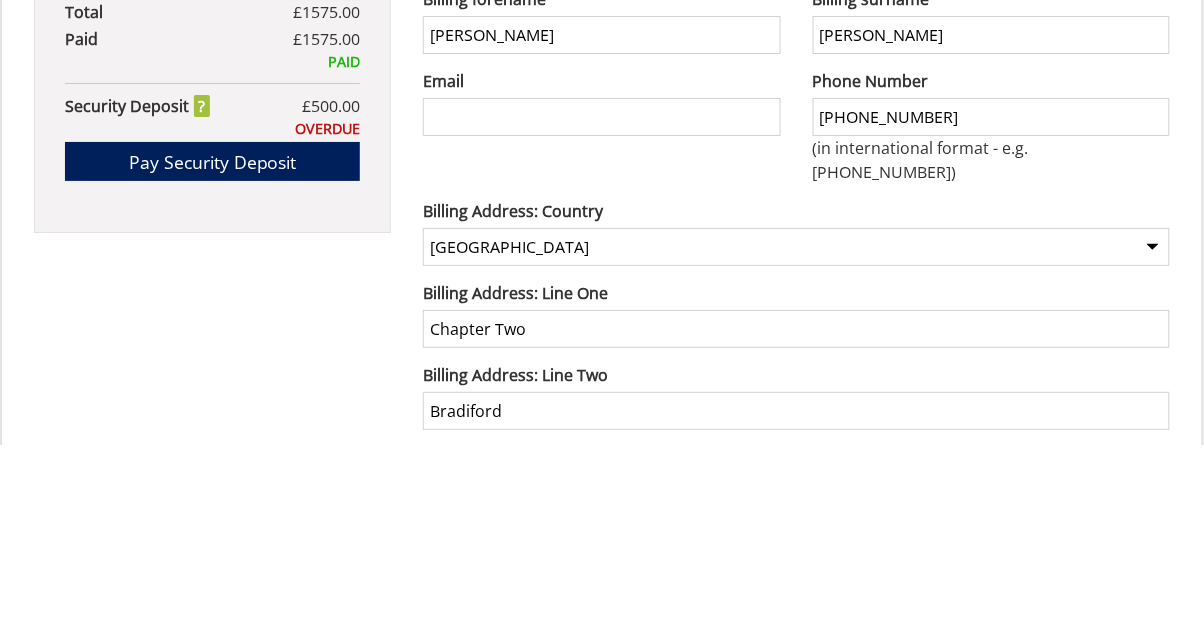scroll, scrollTop: 1506, scrollLeft: 0, axis: vertical 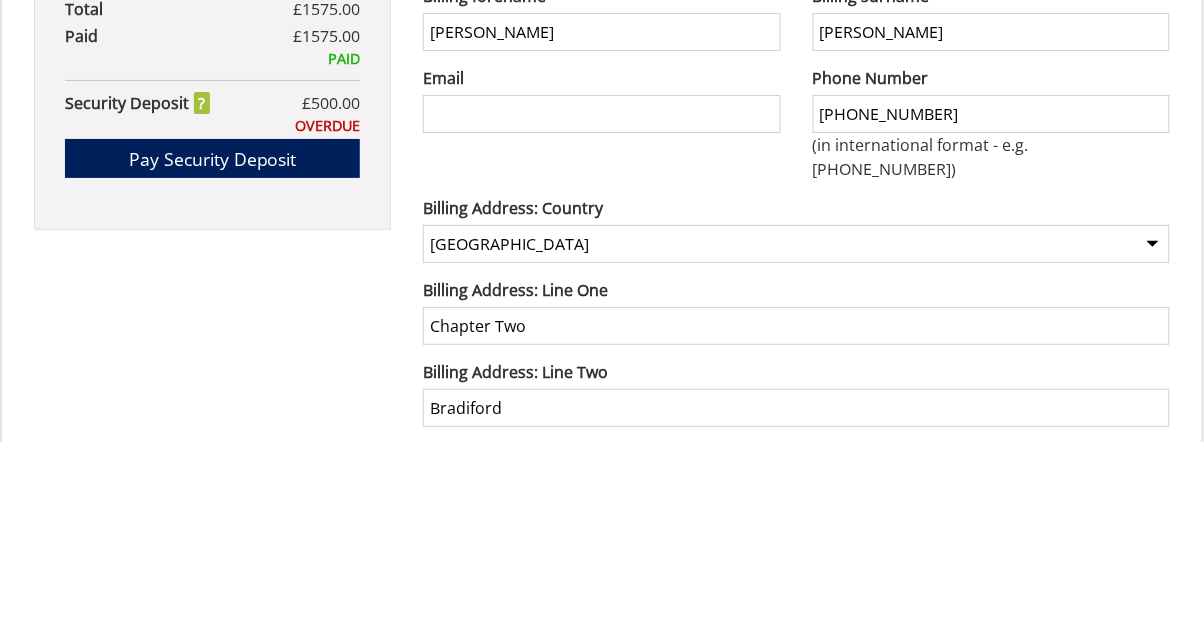 type on "sophiewinfield@aol.com" 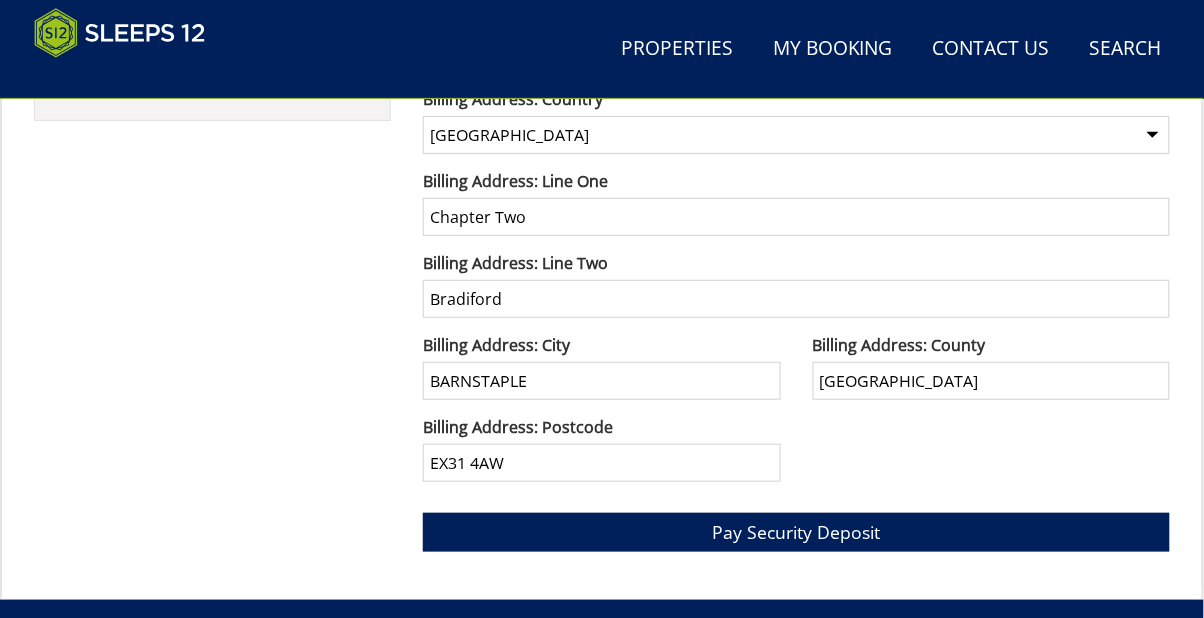 scroll, scrollTop: 1794, scrollLeft: 0, axis: vertical 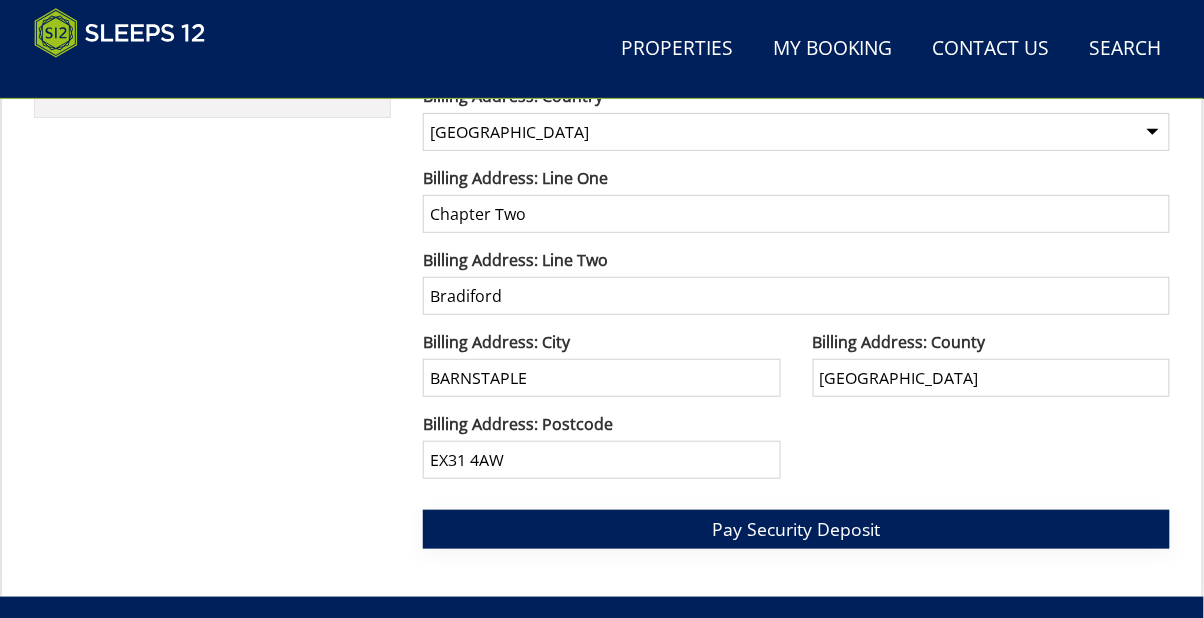 click on "Pay Security Deposit" at bounding box center [796, 529] 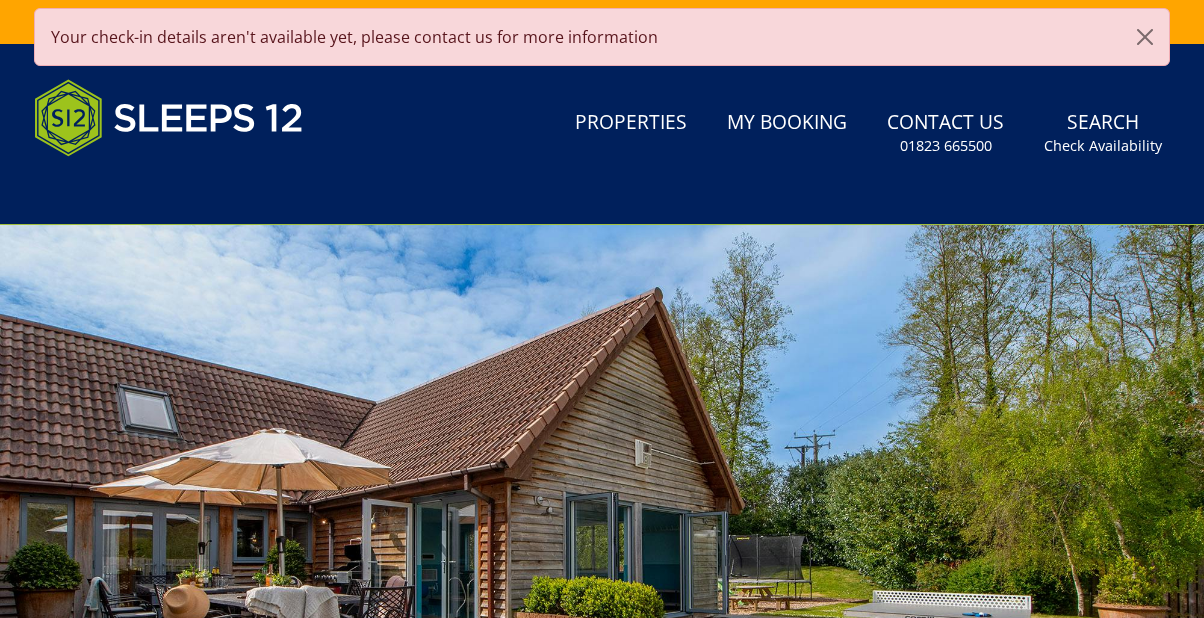 scroll, scrollTop: 899, scrollLeft: 0, axis: vertical 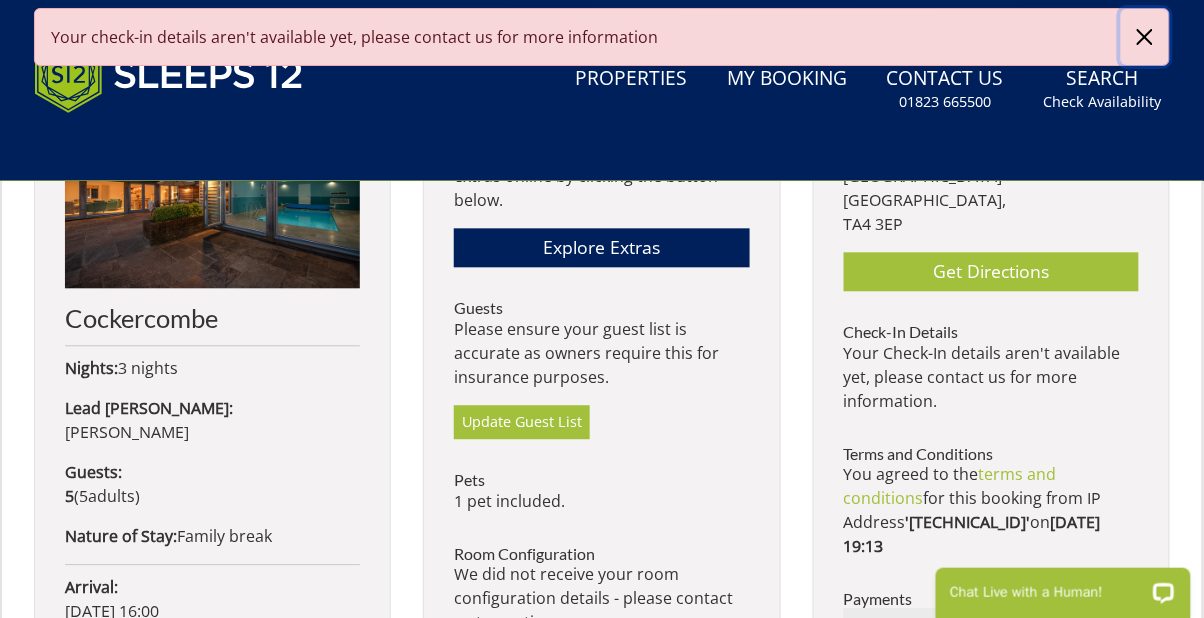 click at bounding box center [1145, 37] 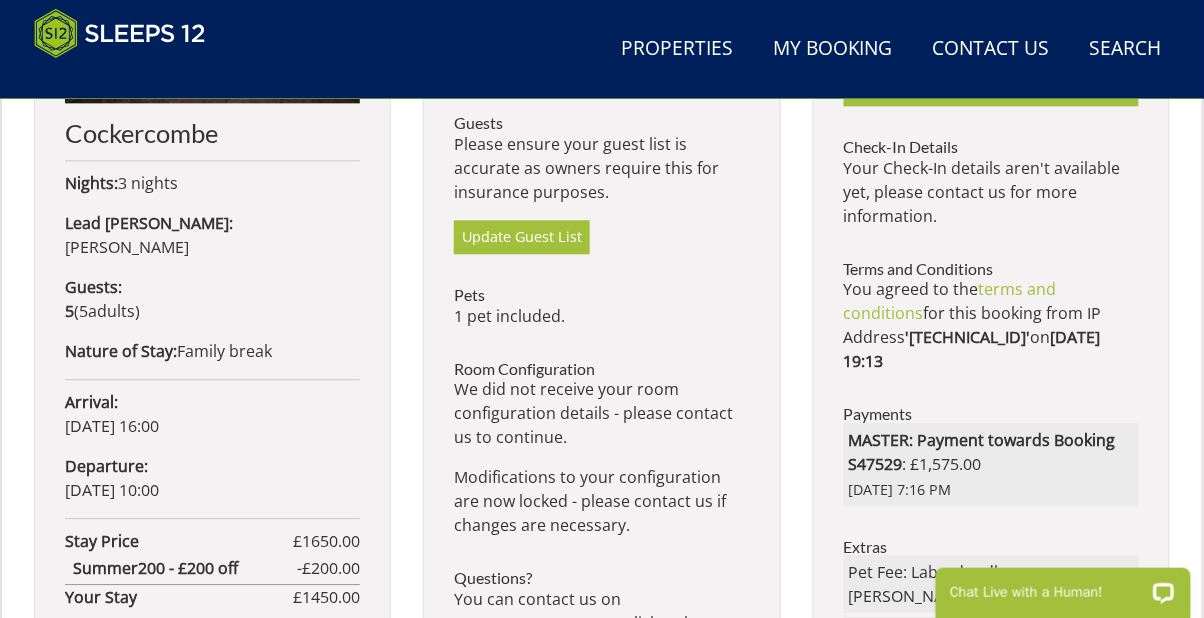 scroll, scrollTop: 1005, scrollLeft: 0, axis: vertical 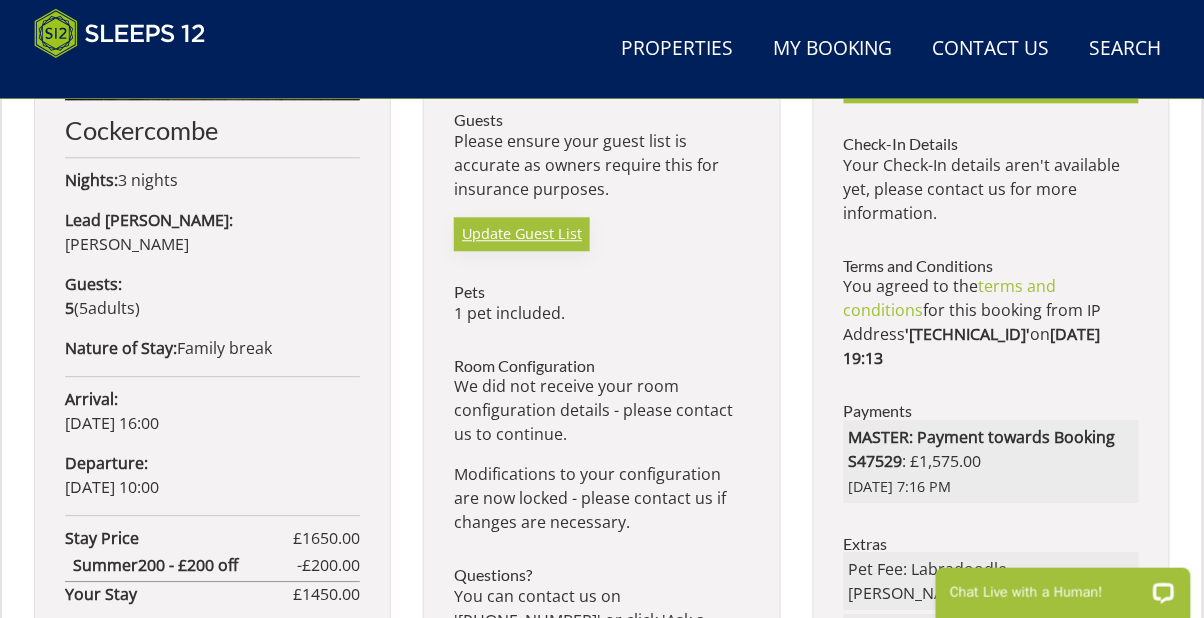 click on "Update Guest List" at bounding box center (522, 234) 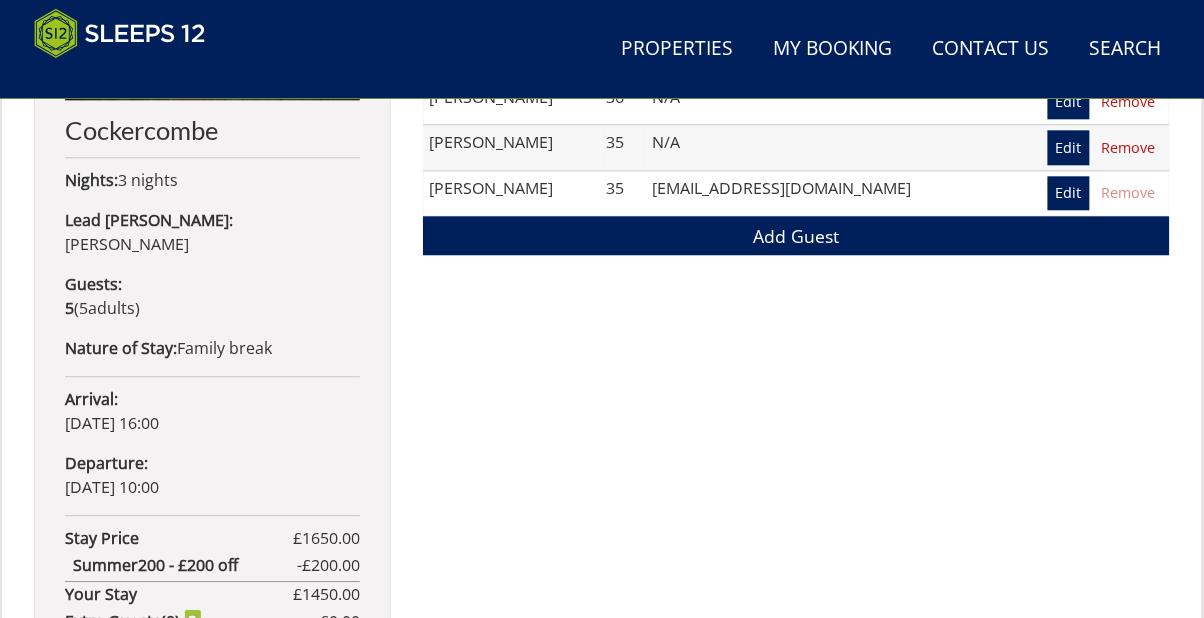 scroll, scrollTop: 817, scrollLeft: 0, axis: vertical 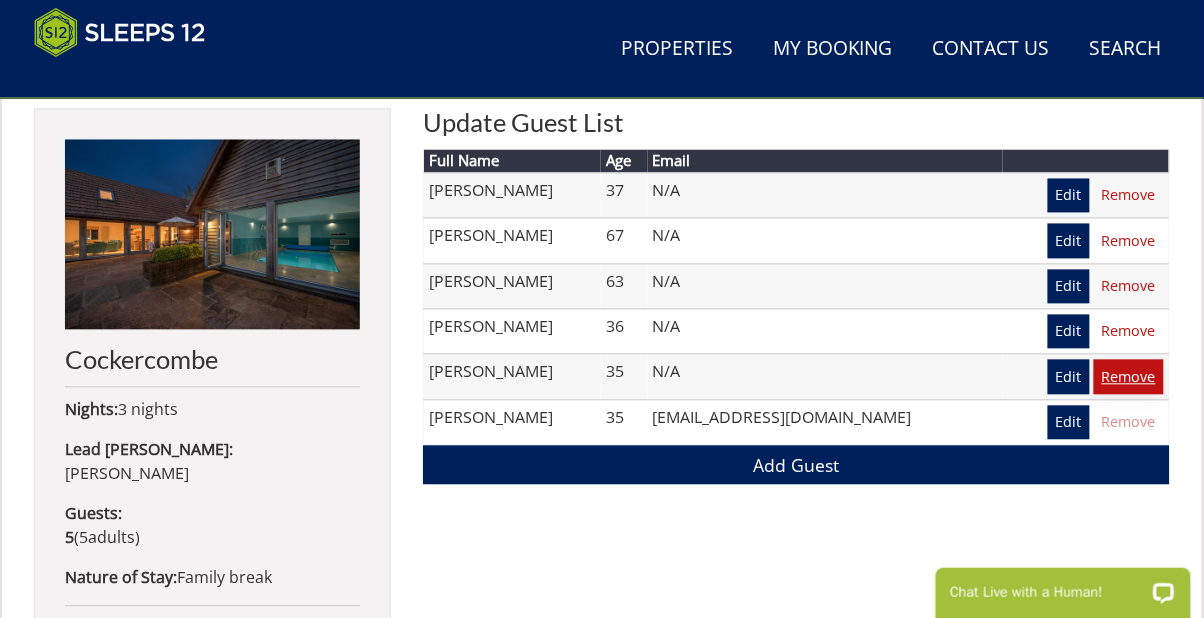 click on "Remove" at bounding box center (1129, 377) 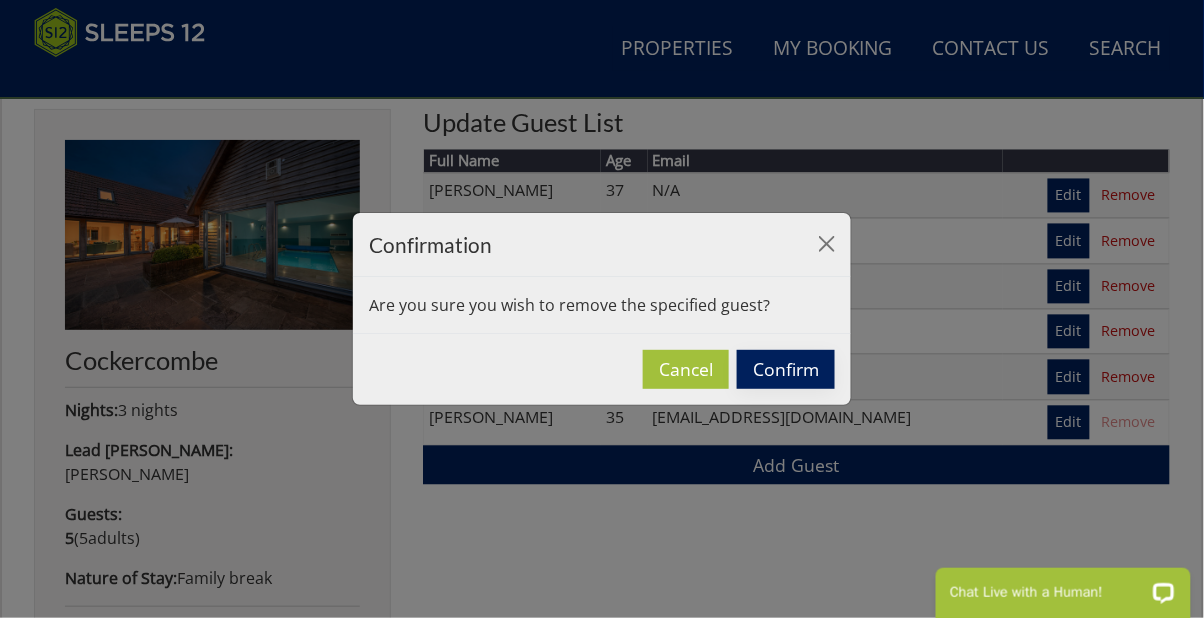 click on "Confirm" at bounding box center [786, 369] 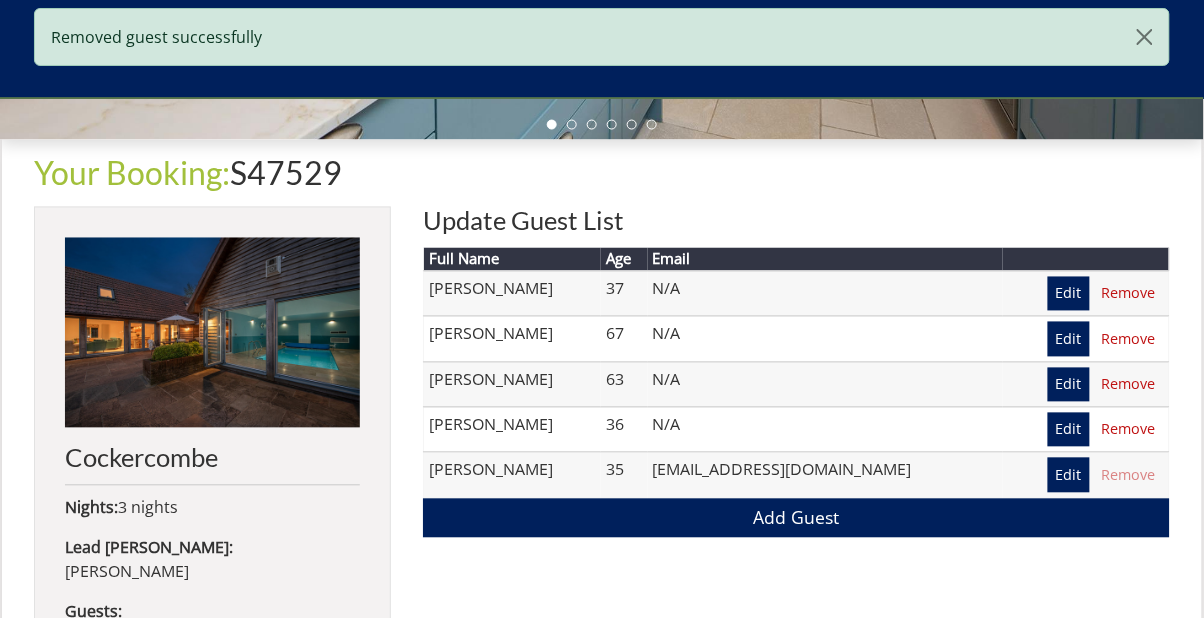 scroll, scrollTop: 713, scrollLeft: 0, axis: vertical 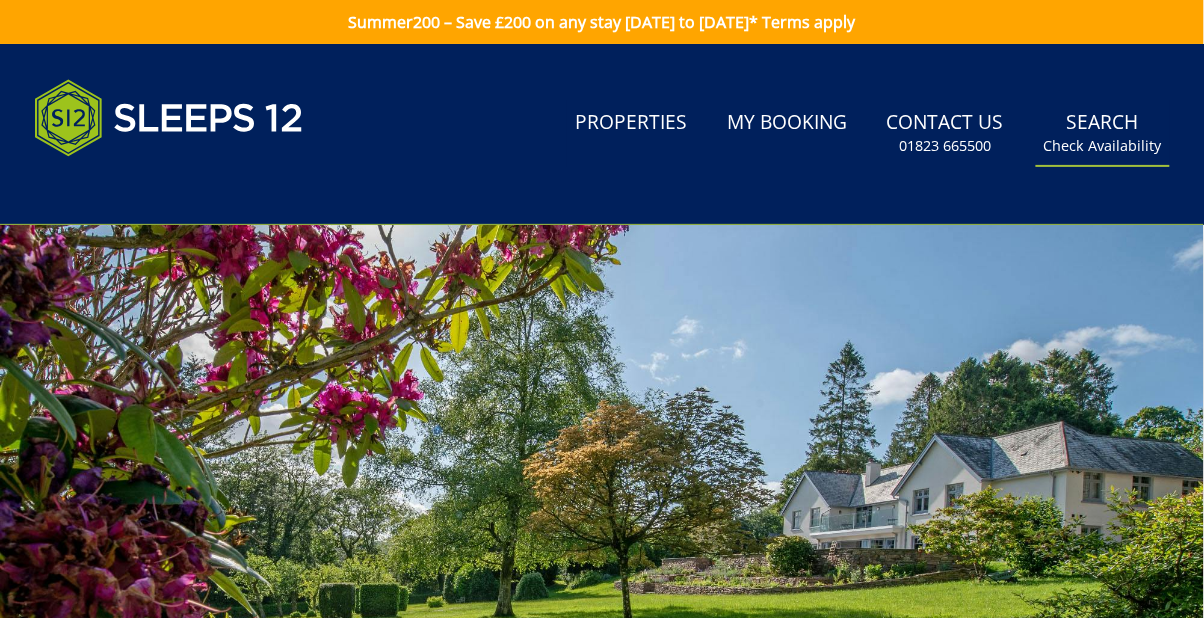 click on "Check Availability" at bounding box center (1103, 146) 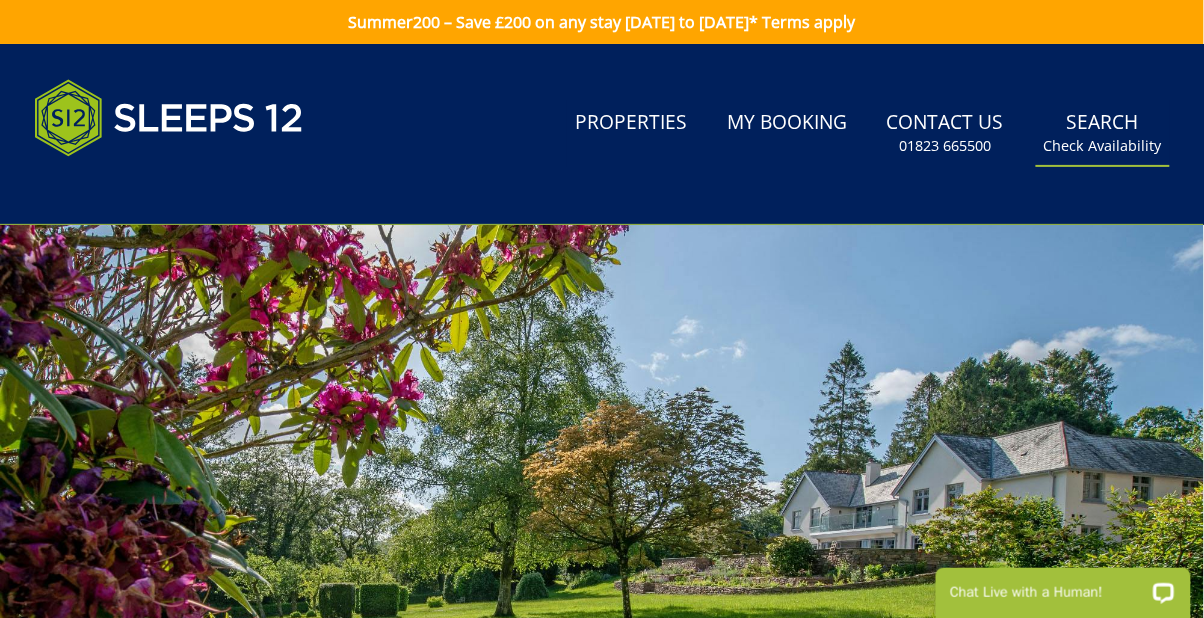 scroll, scrollTop: 0, scrollLeft: 0, axis: both 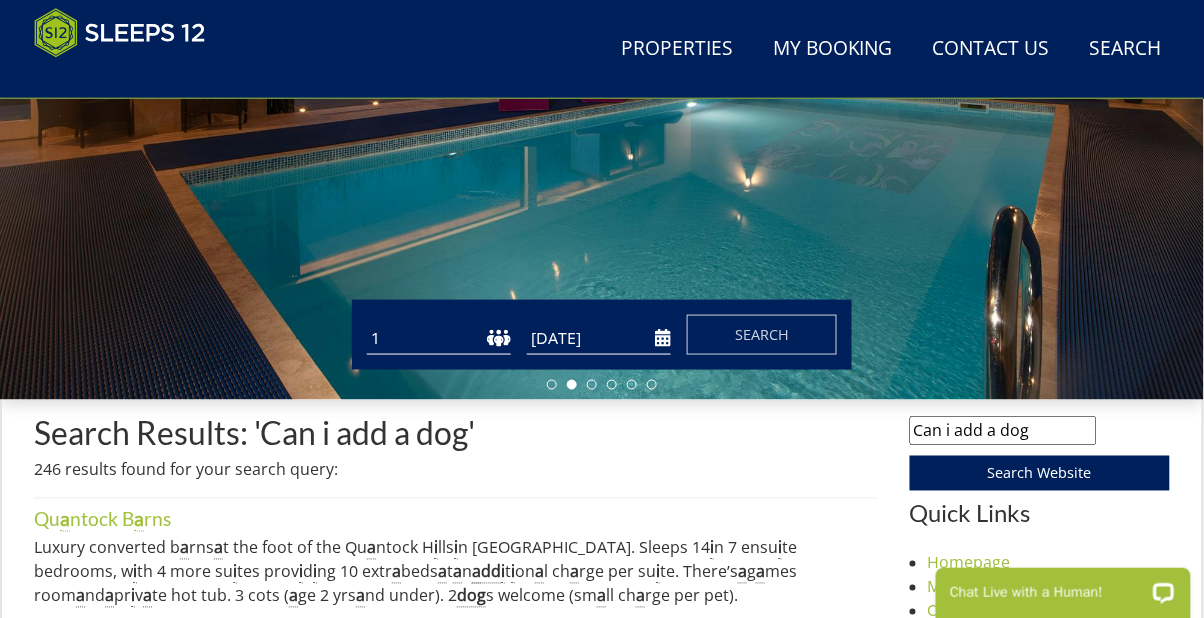 click on "Can i add a dog" at bounding box center (1003, 431) 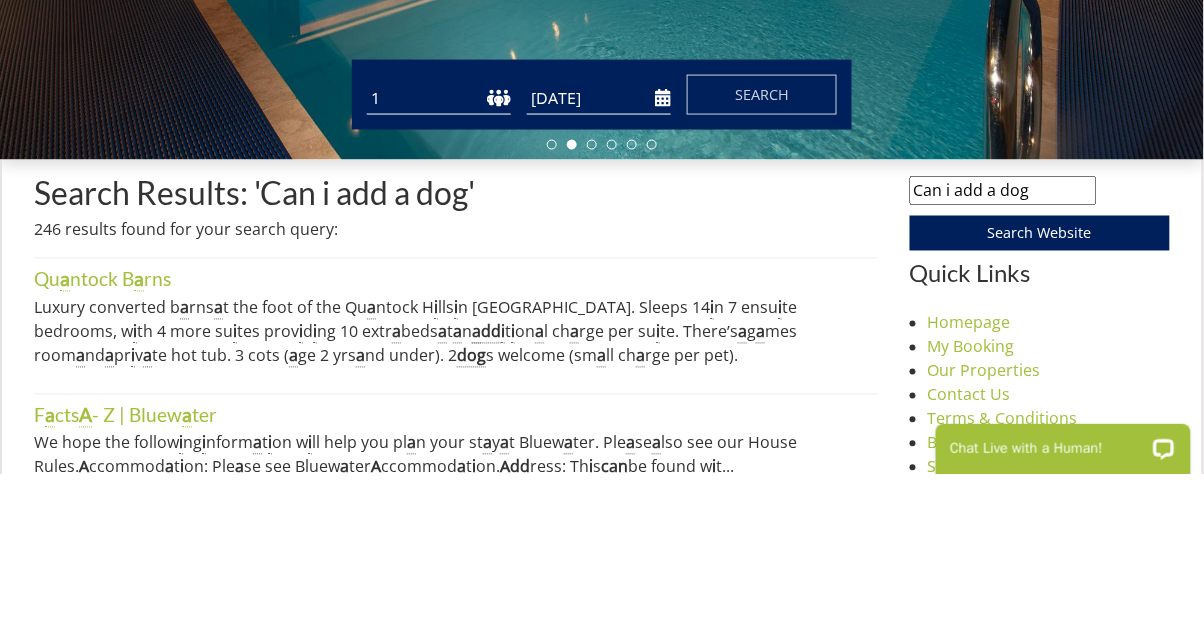 scroll, scrollTop: 513, scrollLeft: 0, axis: vertical 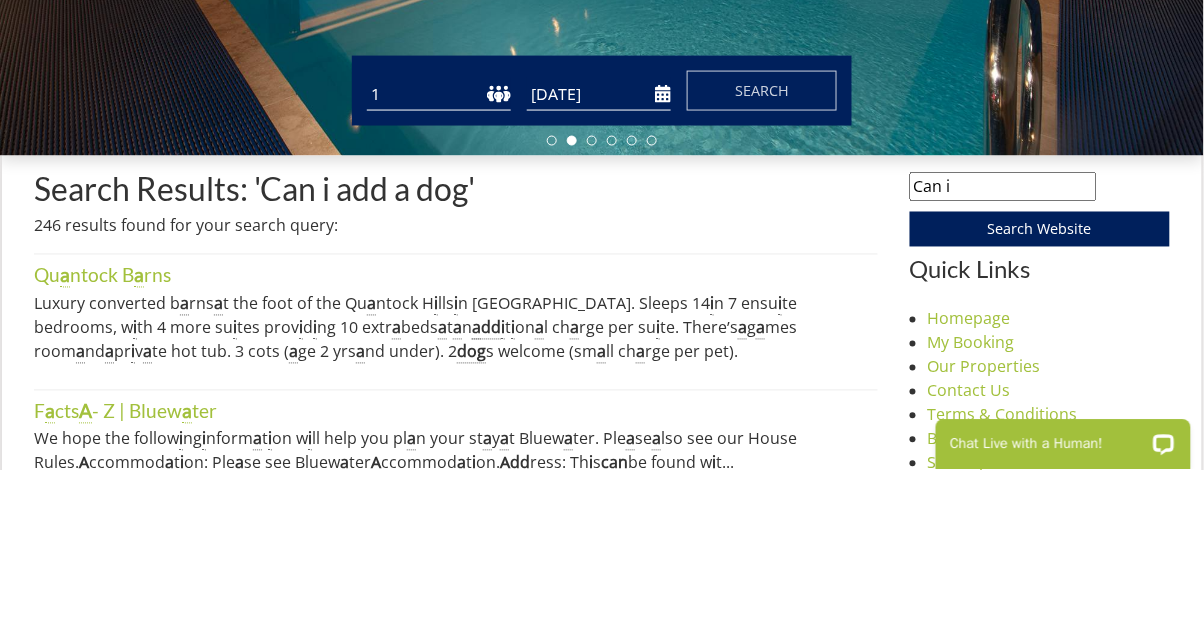 type on "Can" 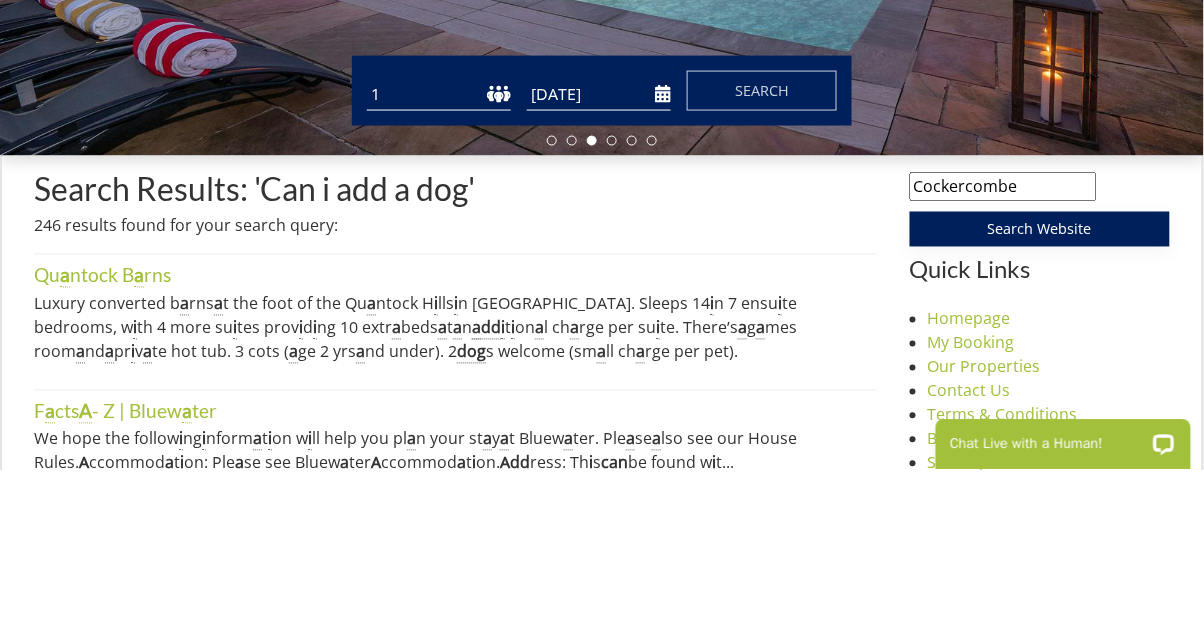 type on "Cockercombe" 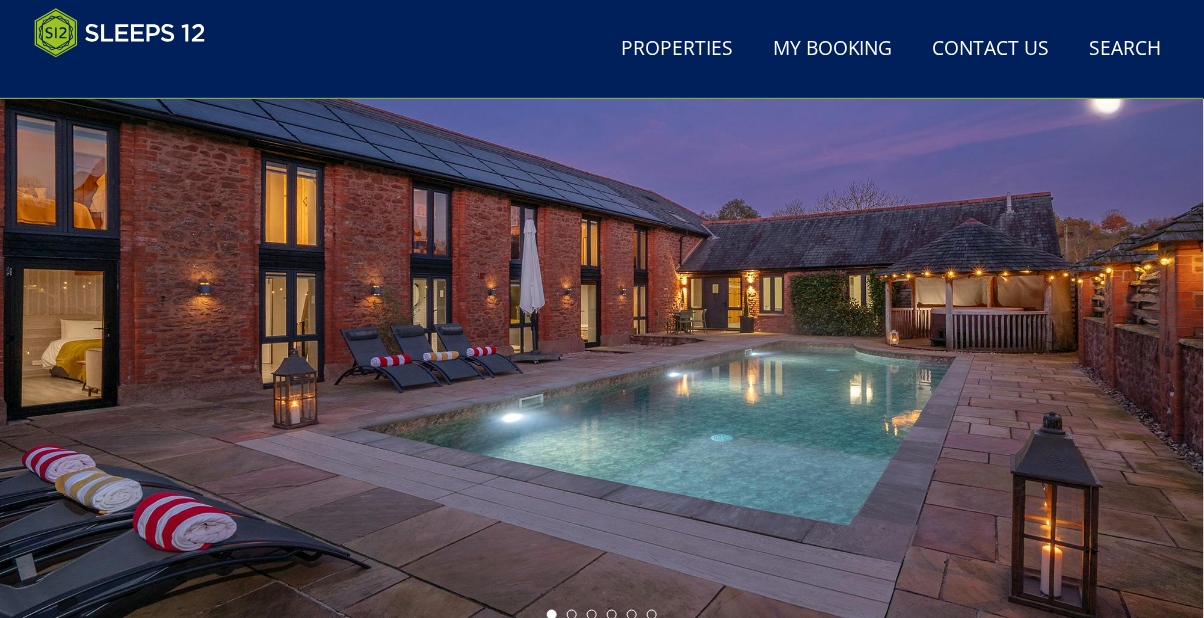 scroll, scrollTop: 190, scrollLeft: 0, axis: vertical 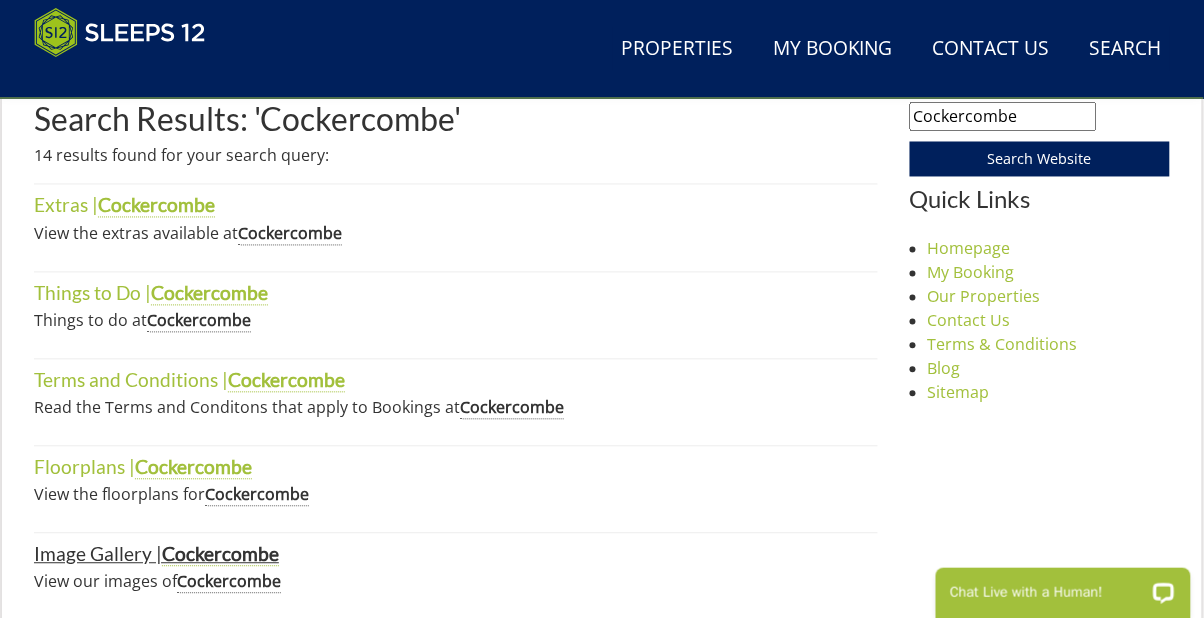 click on "Cockercombe" at bounding box center (220, 555) 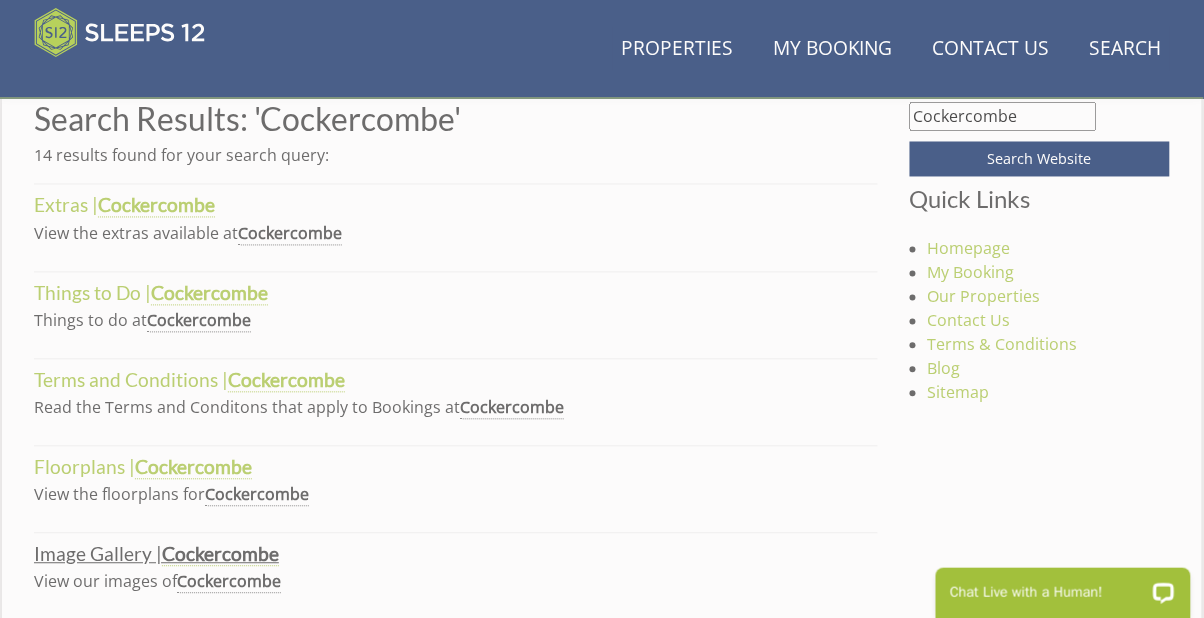 scroll, scrollTop: 0, scrollLeft: 0, axis: both 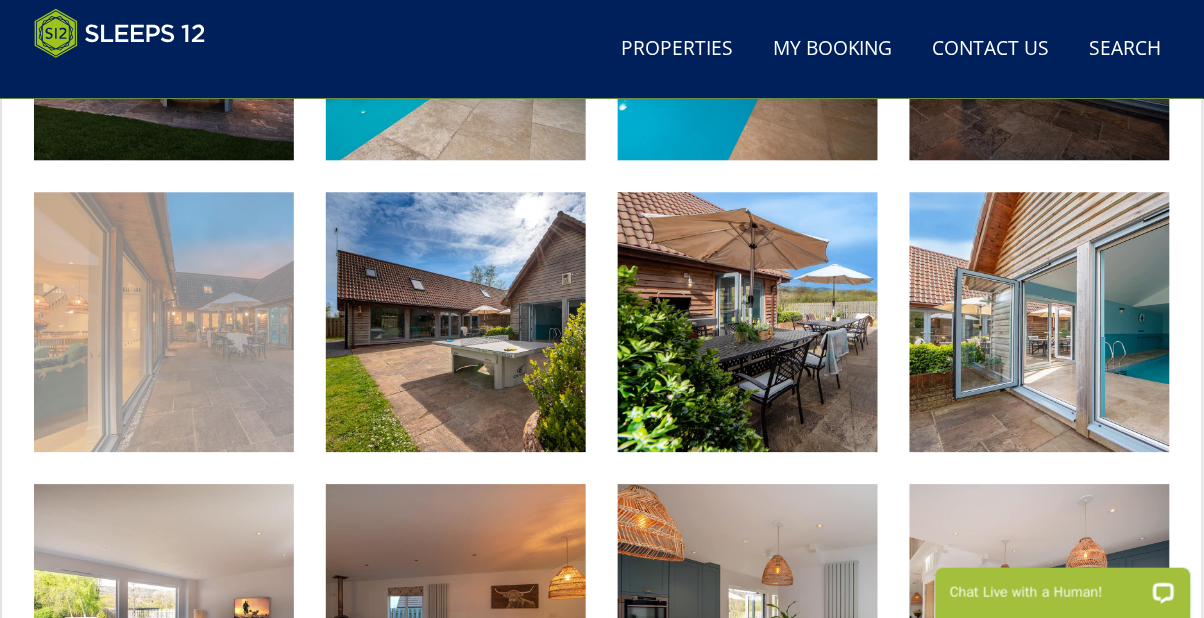 click at bounding box center [164, 322] 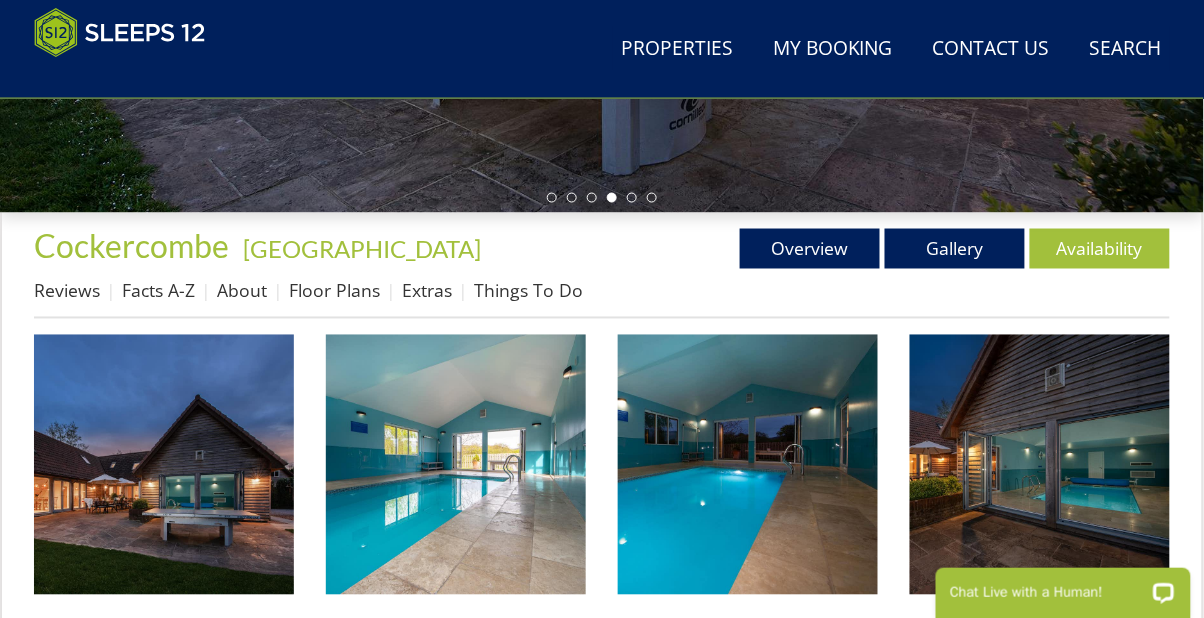 scroll, scrollTop: 602, scrollLeft: 0, axis: vertical 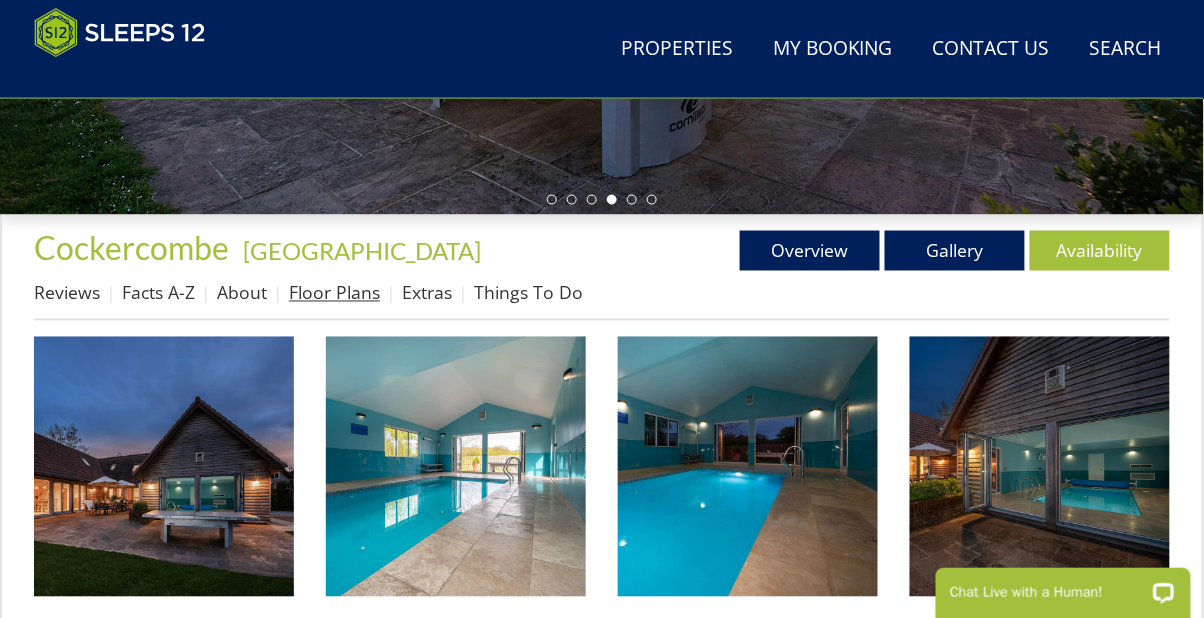 click on "Floor Plans" at bounding box center [334, 293] 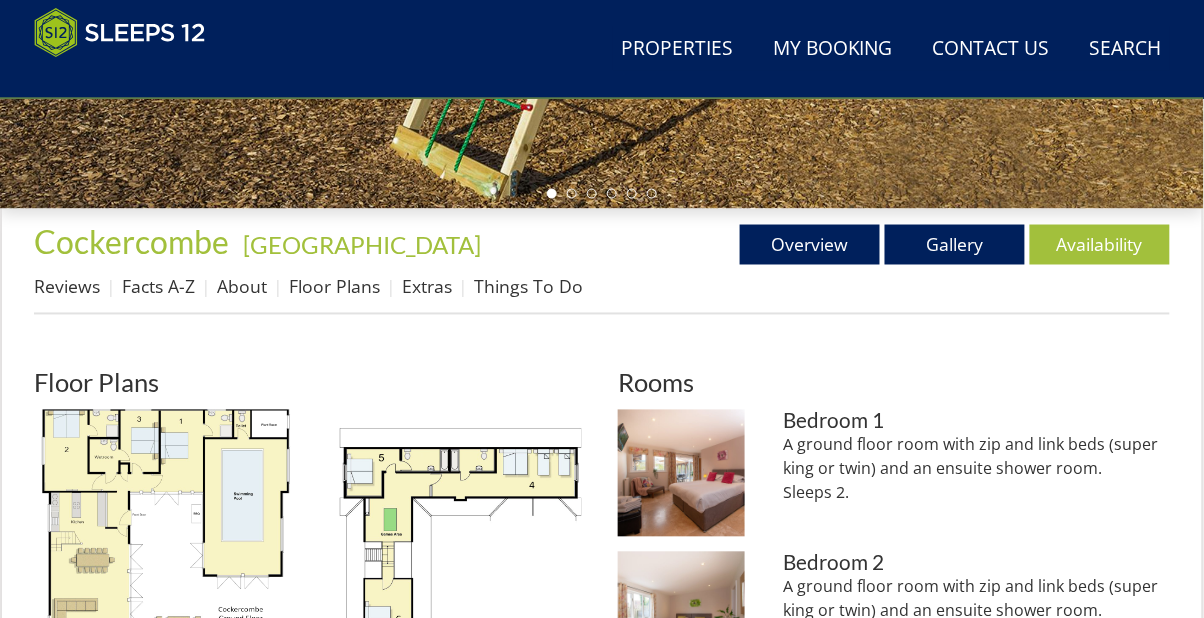 scroll, scrollTop: 662, scrollLeft: 0, axis: vertical 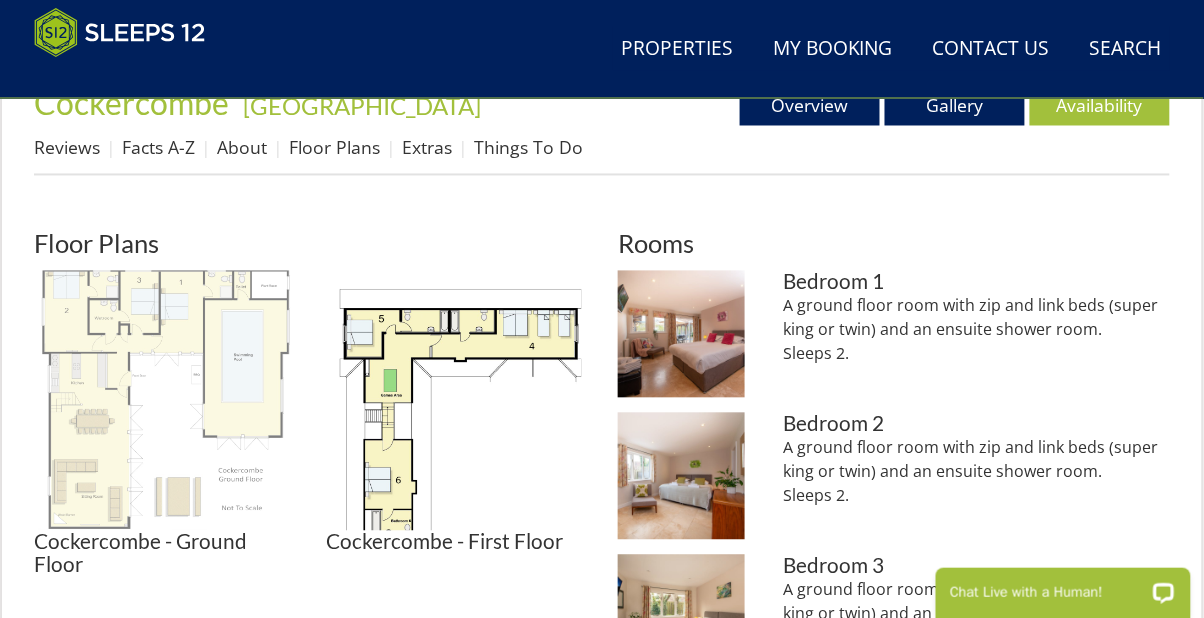 click at bounding box center (164, 401) 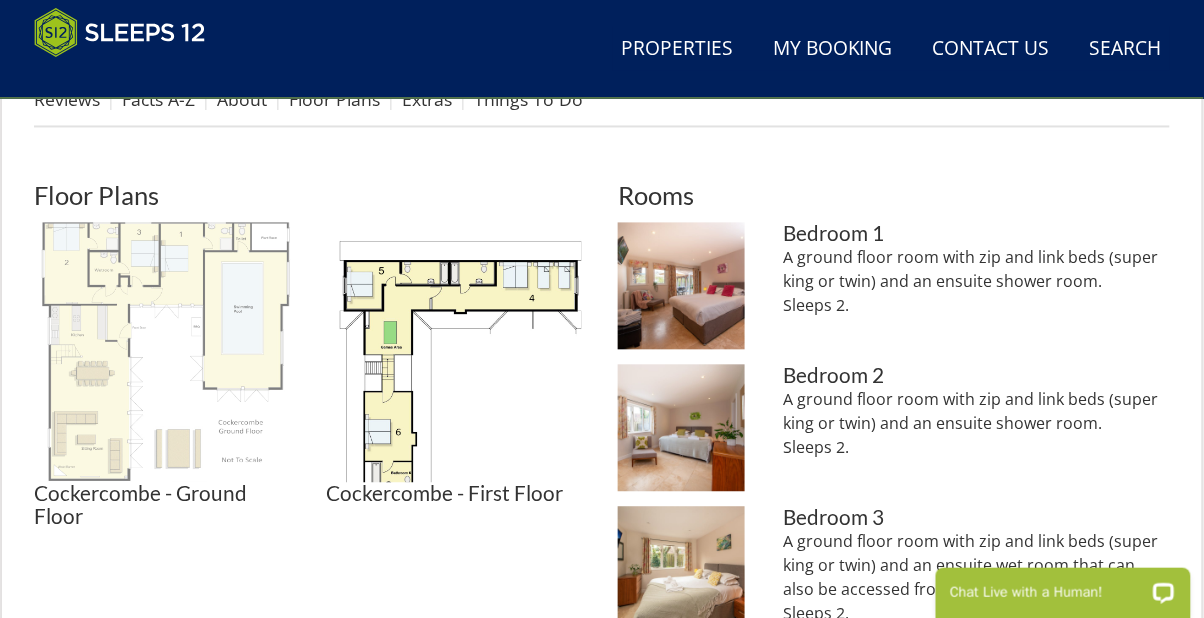 scroll, scrollTop: 815, scrollLeft: 0, axis: vertical 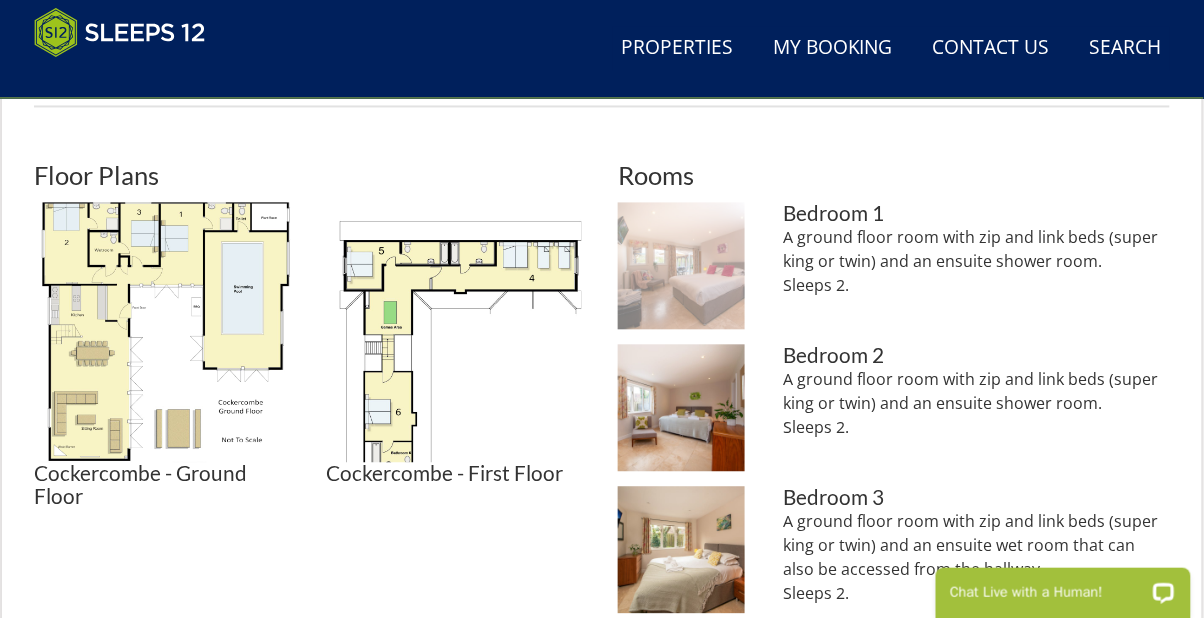 click at bounding box center (681, 266) 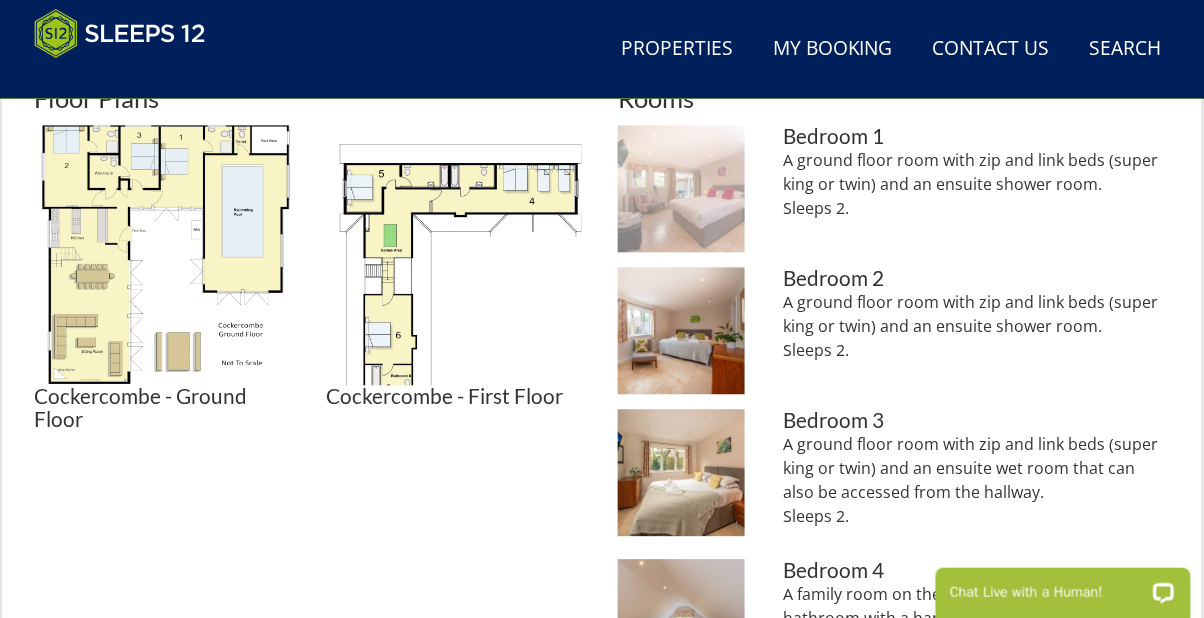 scroll, scrollTop: 892, scrollLeft: 0, axis: vertical 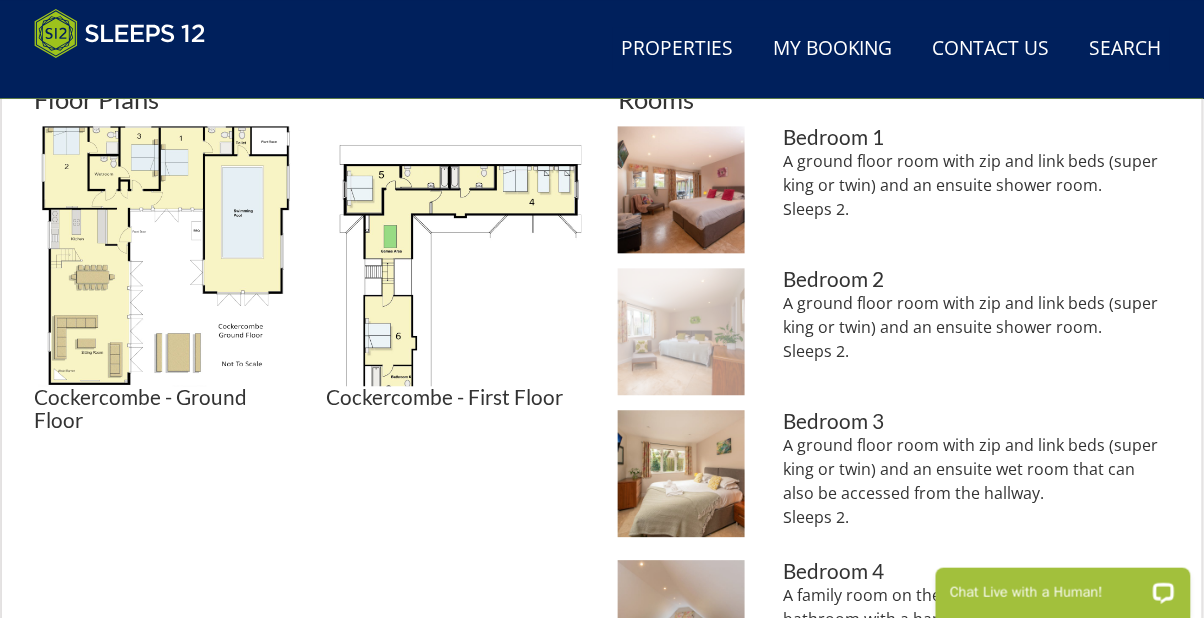 click at bounding box center (681, 331) 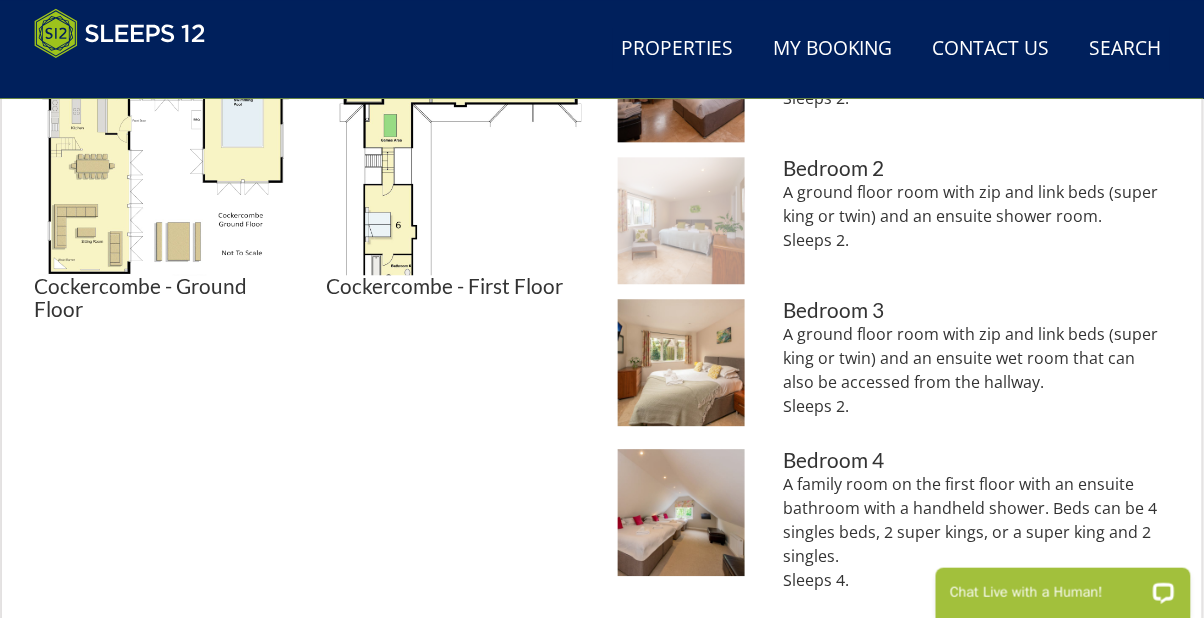 scroll, scrollTop: 1003, scrollLeft: 0, axis: vertical 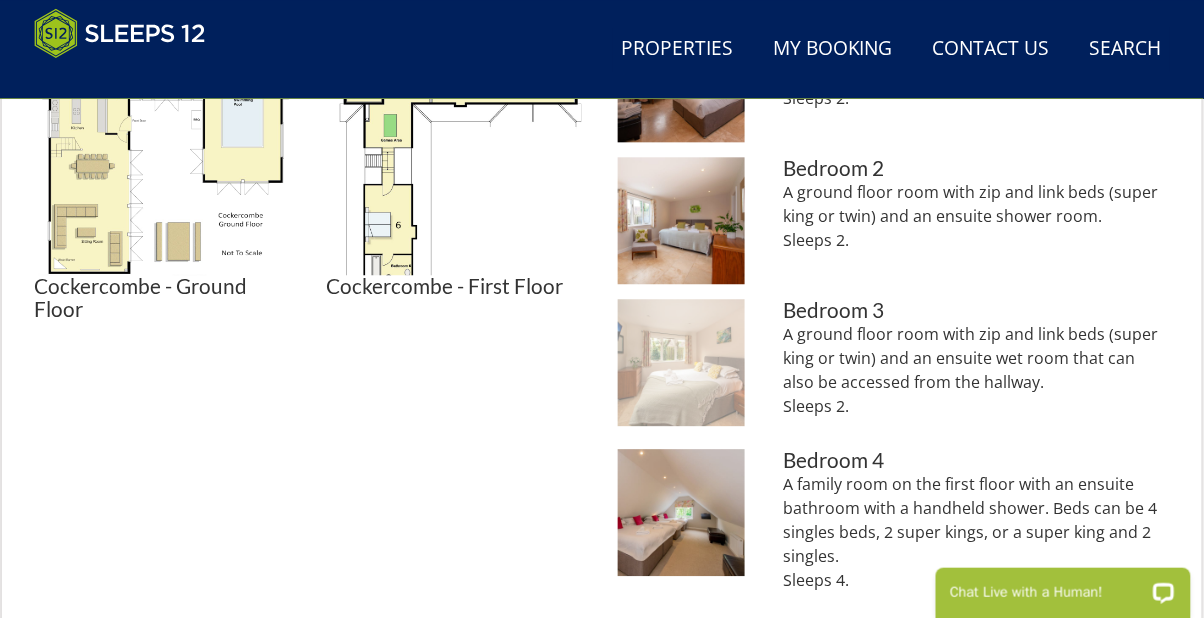 click at bounding box center [681, 362] 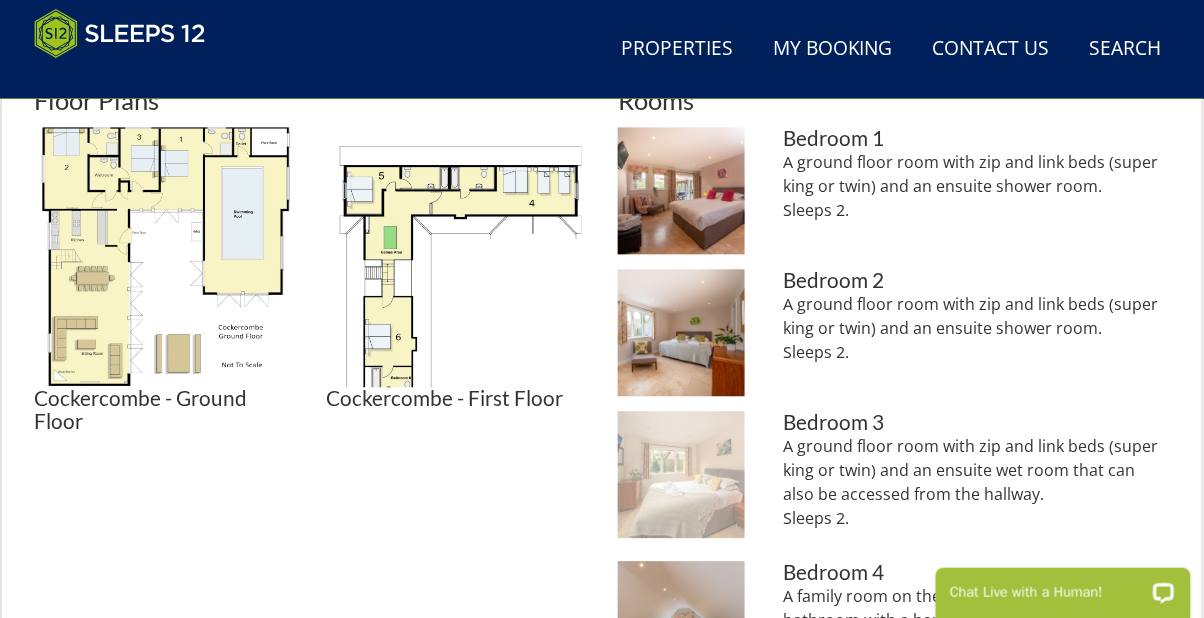 scroll, scrollTop: 870, scrollLeft: 0, axis: vertical 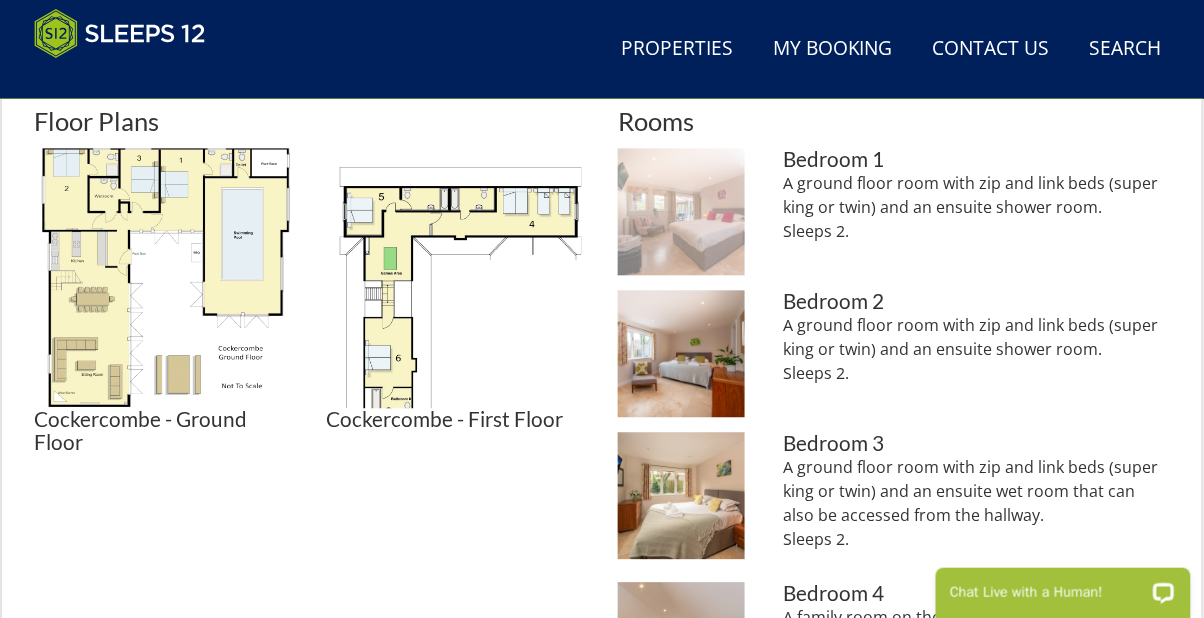 click at bounding box center [681, 211] 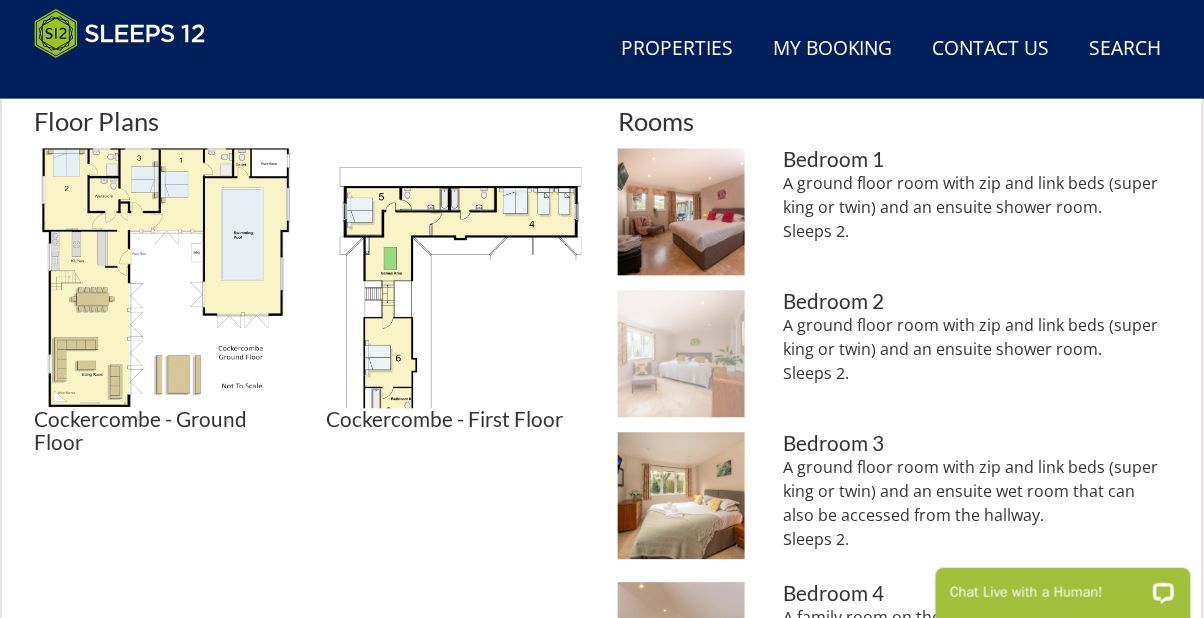 click at bounding box center [681, 353] 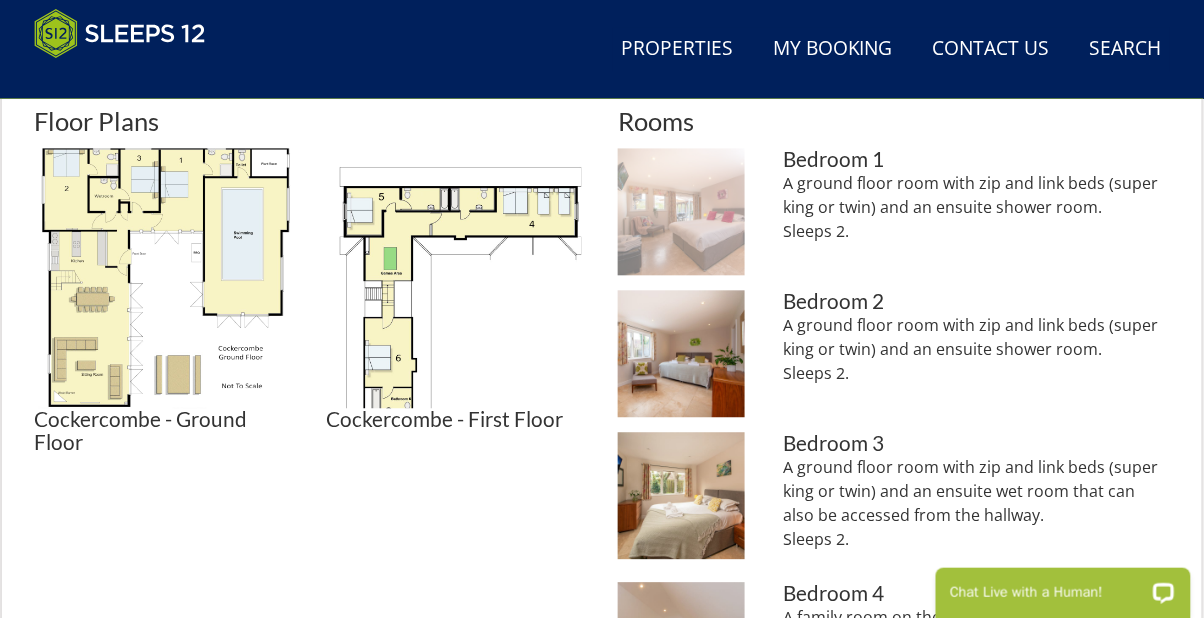 click at bounding box center [681, 211] 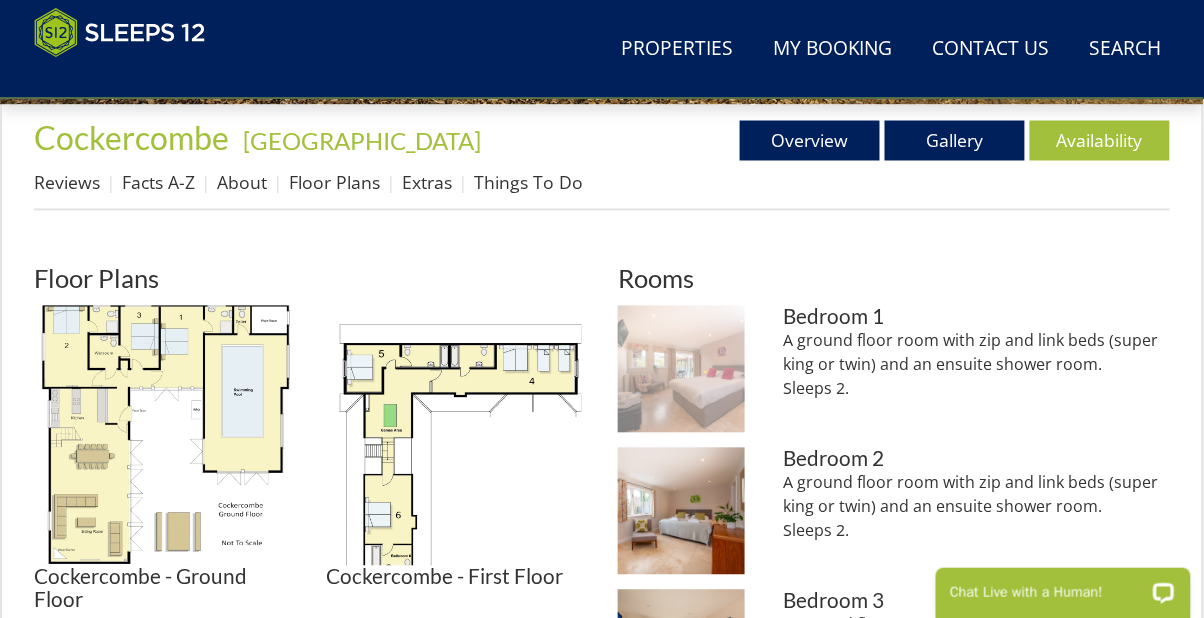 scroll, scrollTop: 654, scrollLeft: 0, axis: vertical 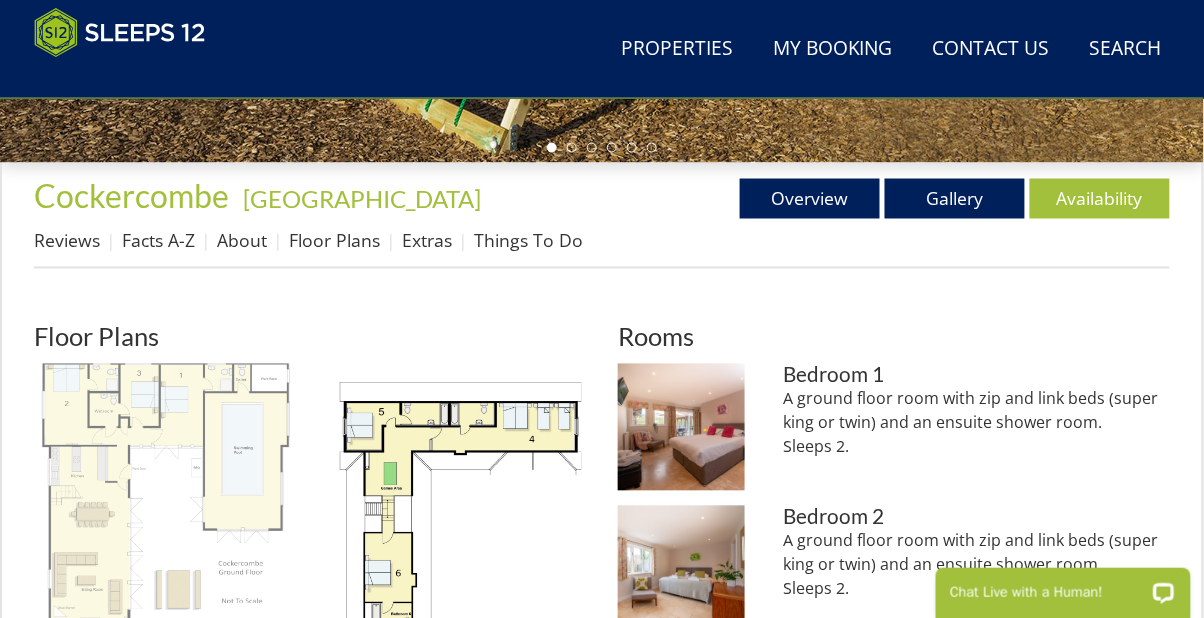 click at bounding box center [164, 494] 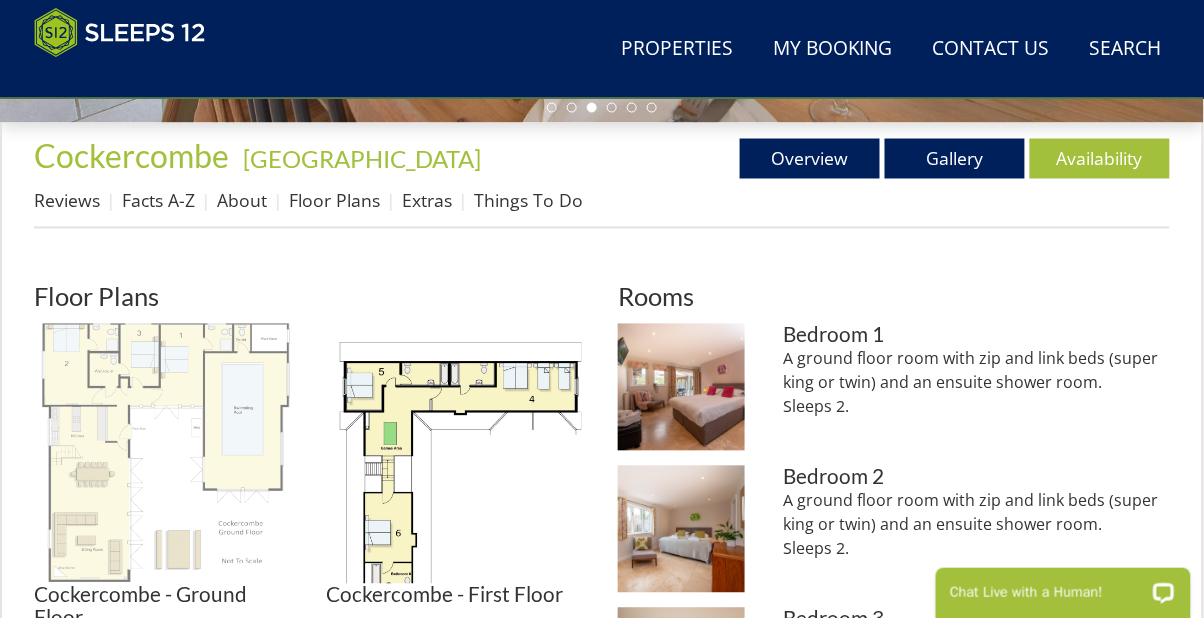 scroll, scrollTop: 720, scrollLeft: 0, axis: vertical 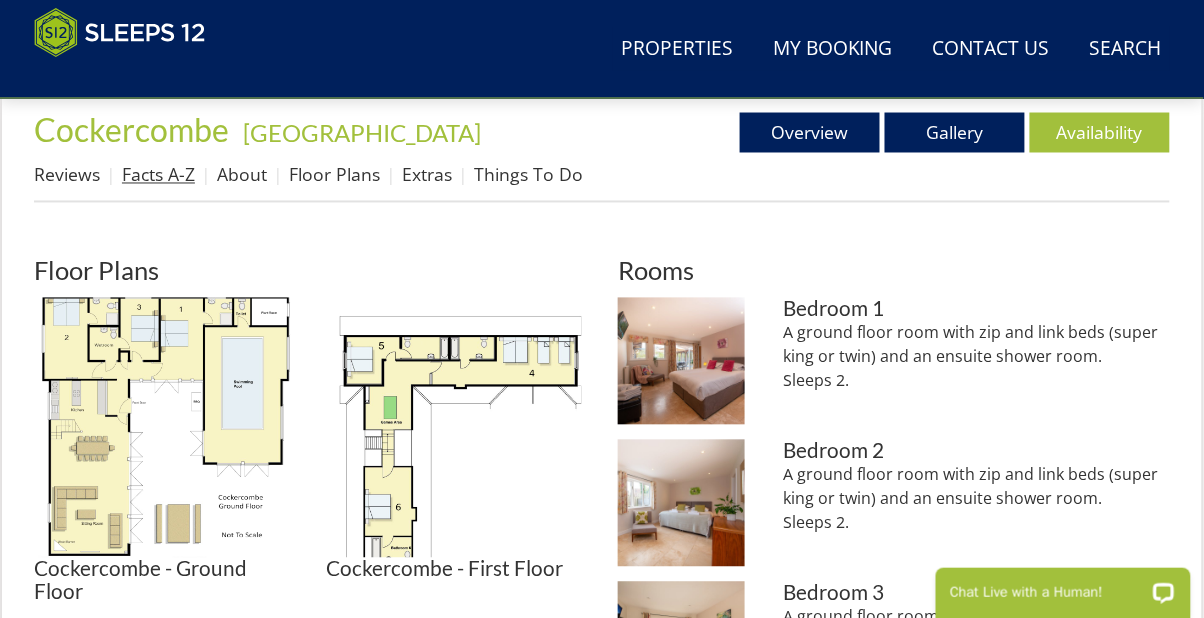 click on "Facts A-Z" at bounding box center [158, 175] 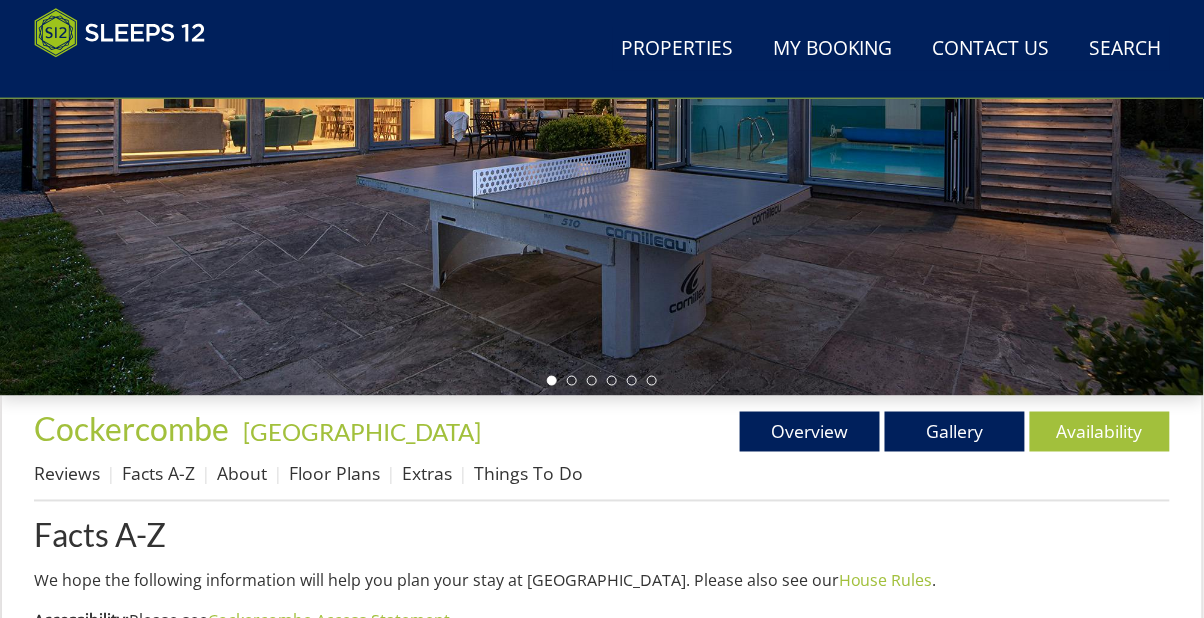 scroll, scrollTop: 514, scrollLeft: 0, axis: vertical 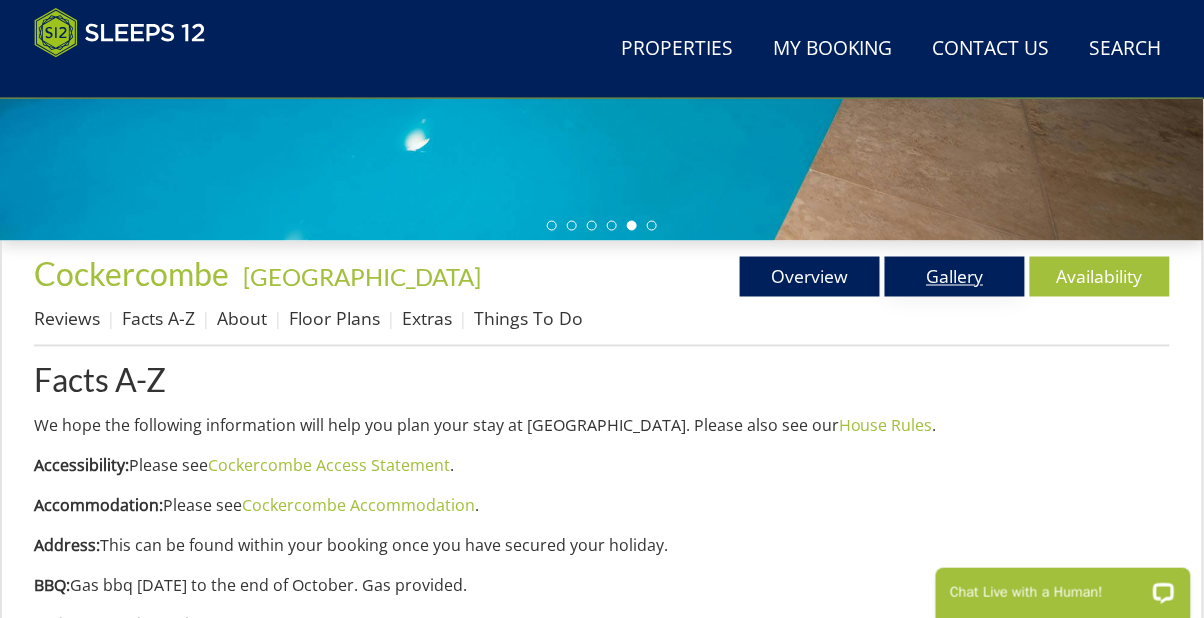 click on "Gallery" at bounding box center [955, 277] 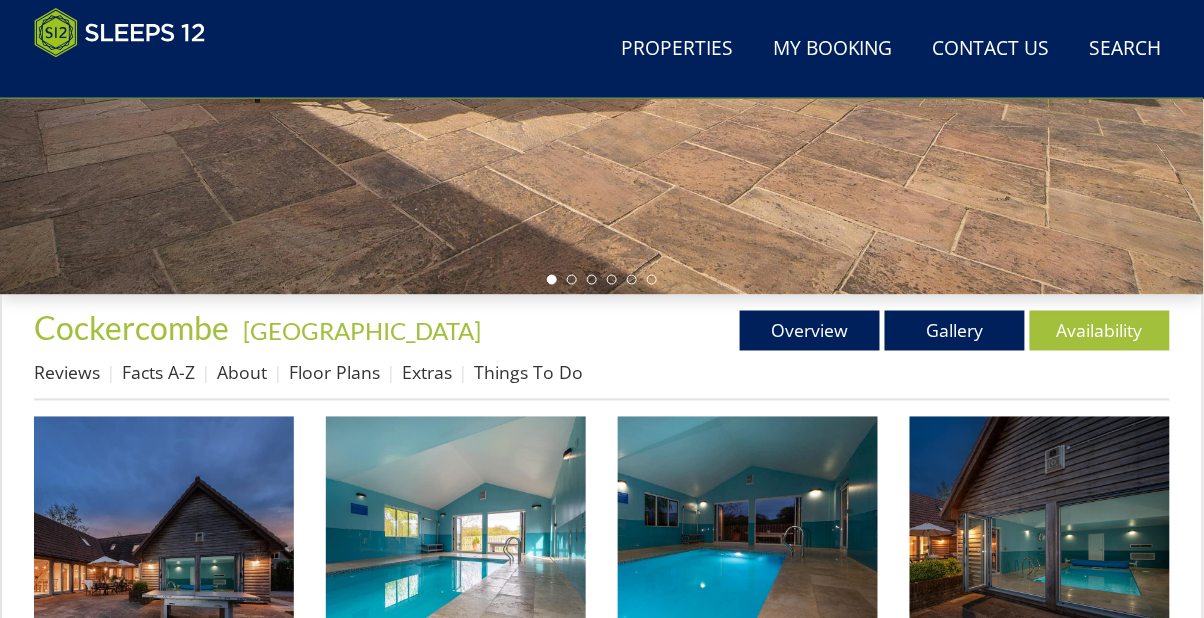 scroll, scrollTop: 530, scrollLeft: 0, axis: vertical 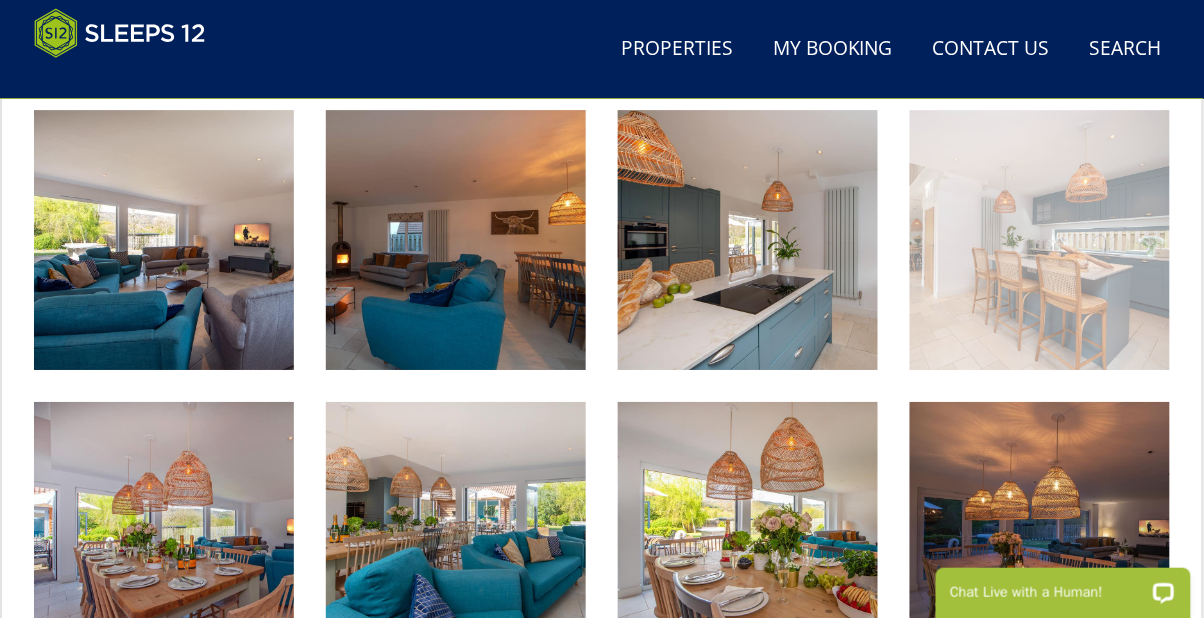 click at bounding box center (1040, 240) 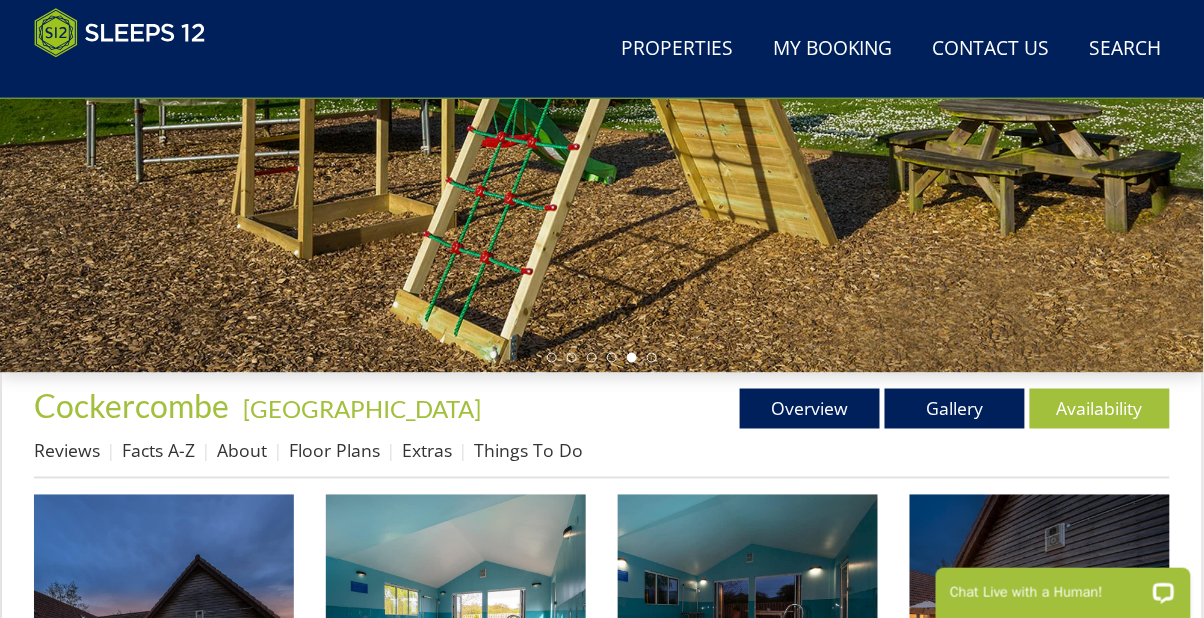 scroll, scrollTop: 443, scrollLeft: 0, axis: vertical 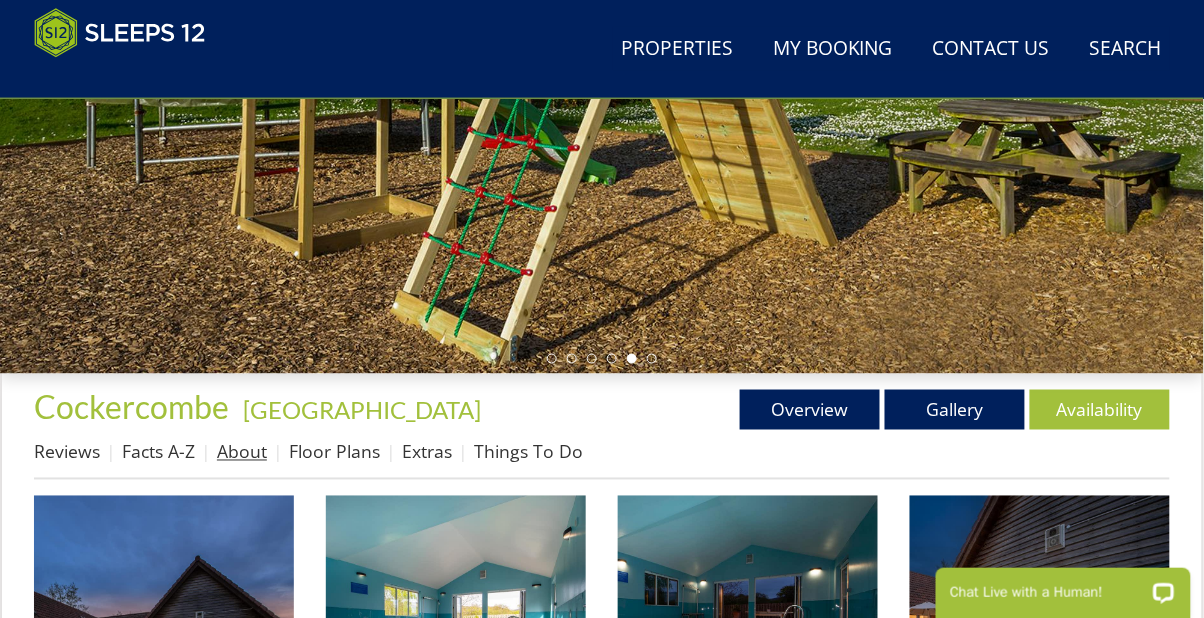 click on "About" at bounding box center [242, 452] 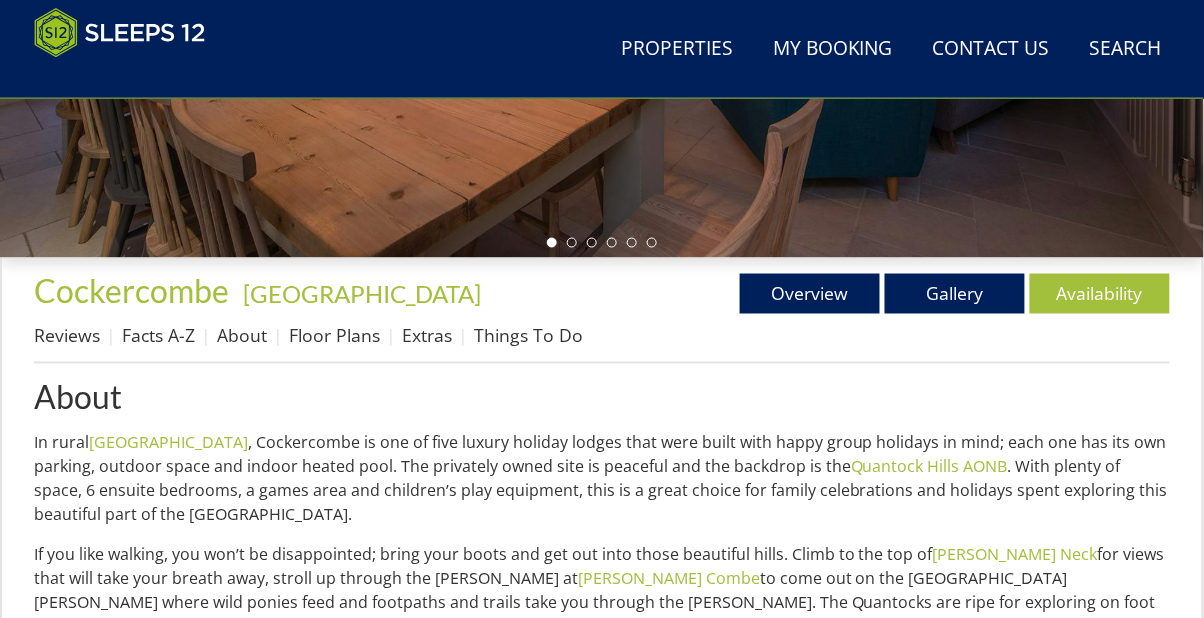 scroll, scrollTop: 582, scrollLeft: 0, axis: vertical 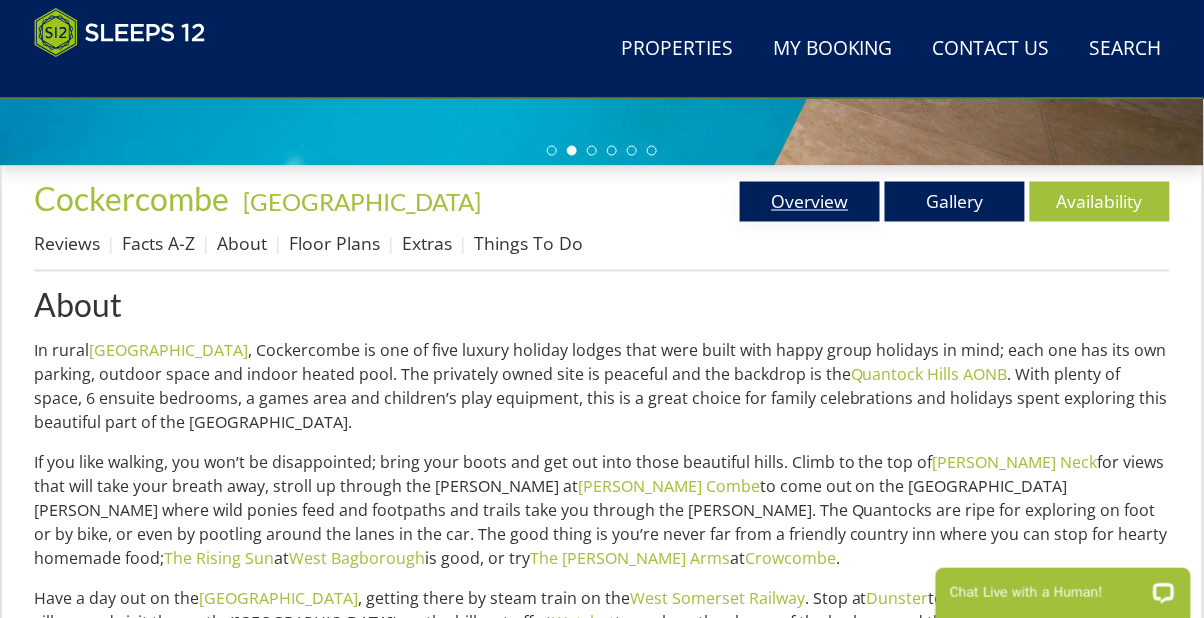 click on "Overview" at bounding box center [810, 202] 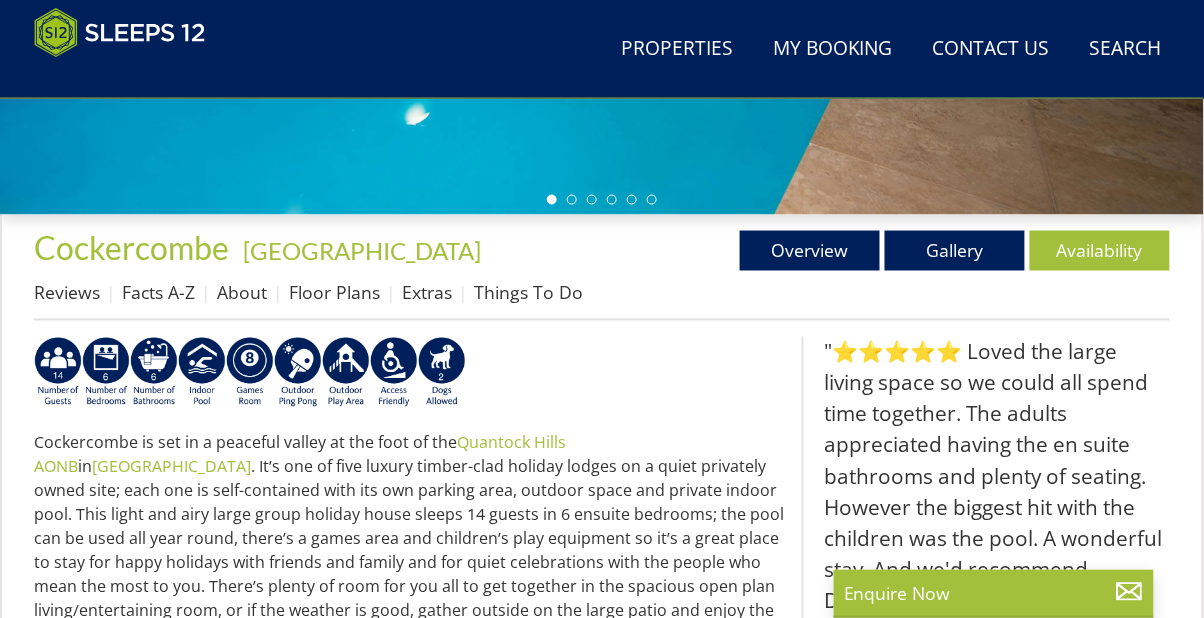 scroll, scrollTop: 632, scrollLeft: 0, axis: vertical 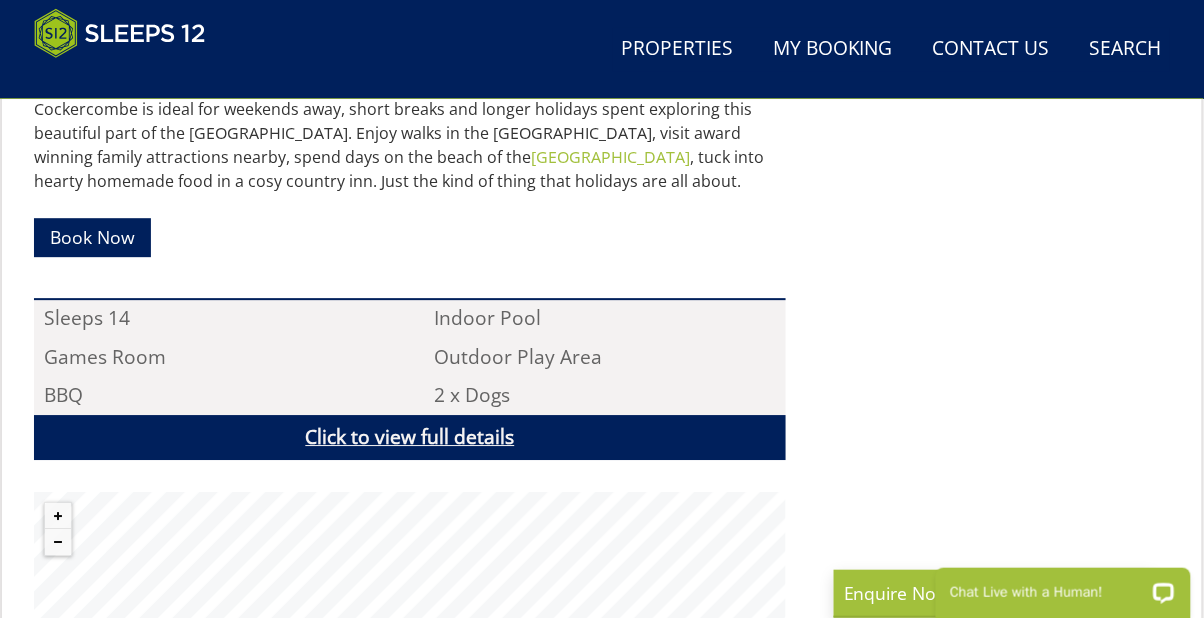 click on "Click to view full details" at bounding box center [410, 437] 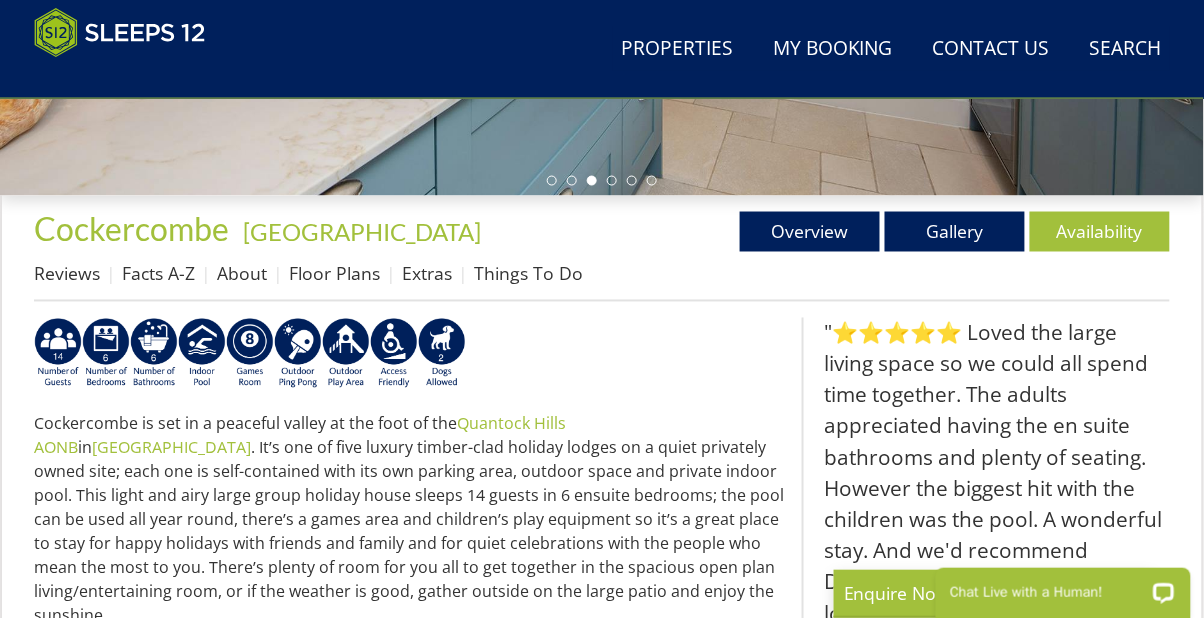 scroll, scrollTop: 628, scrollLeft: 0, axis: vertical 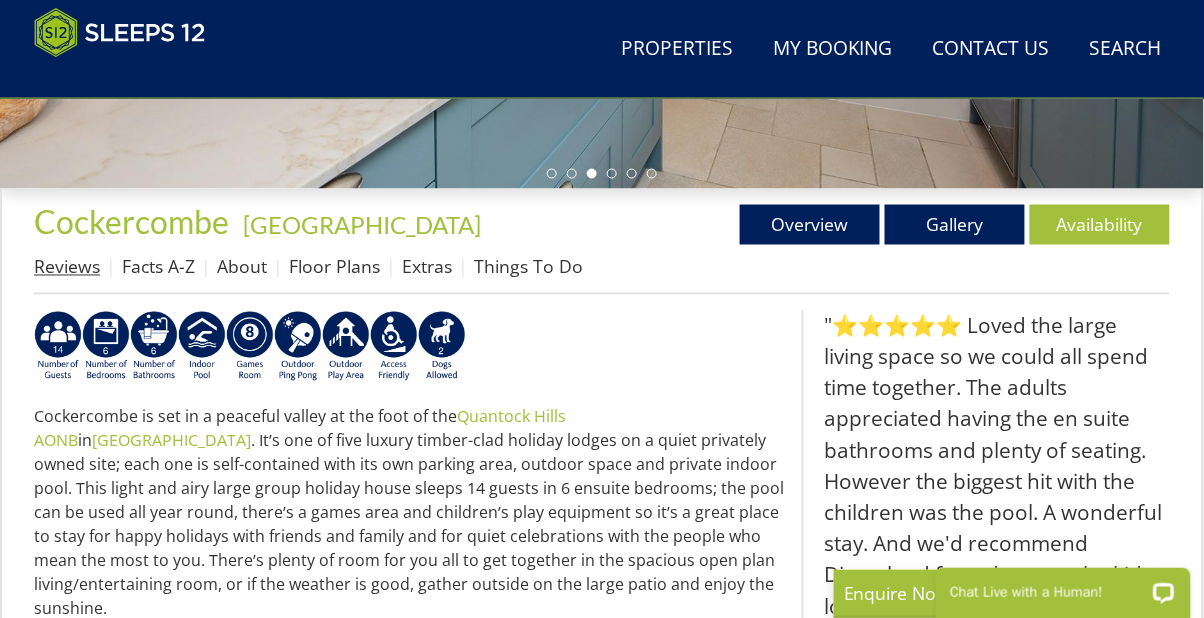 click on "Reviews" at bounding box center [67, 267] 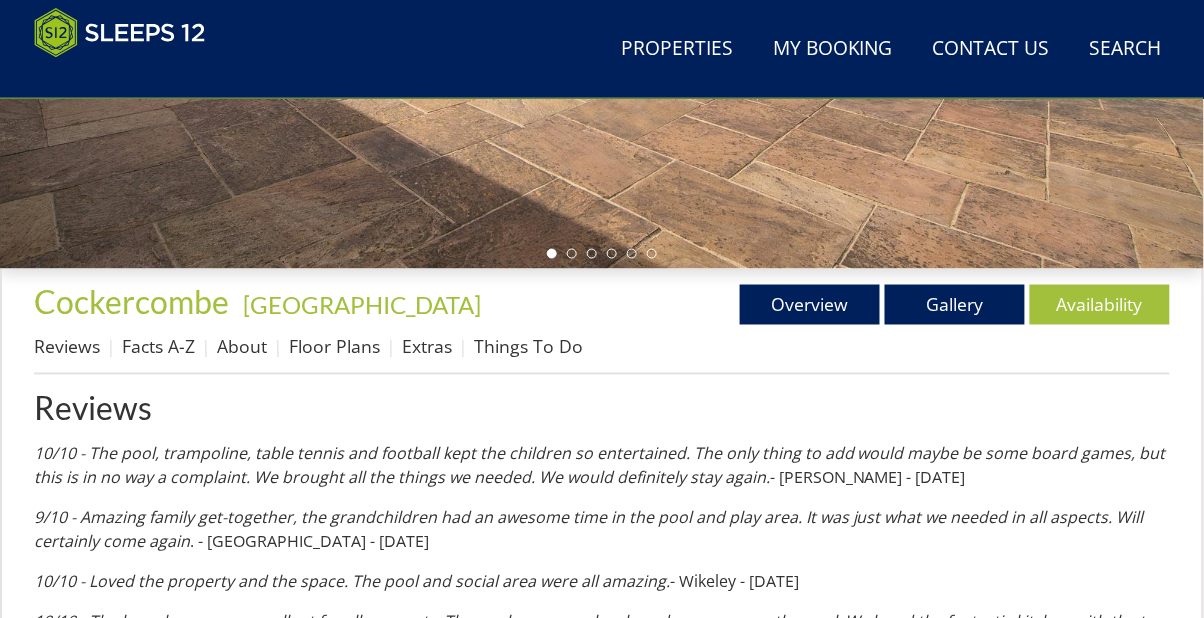 scroll, scrollTop: 552, scrollLeft: 0, axis: vertical 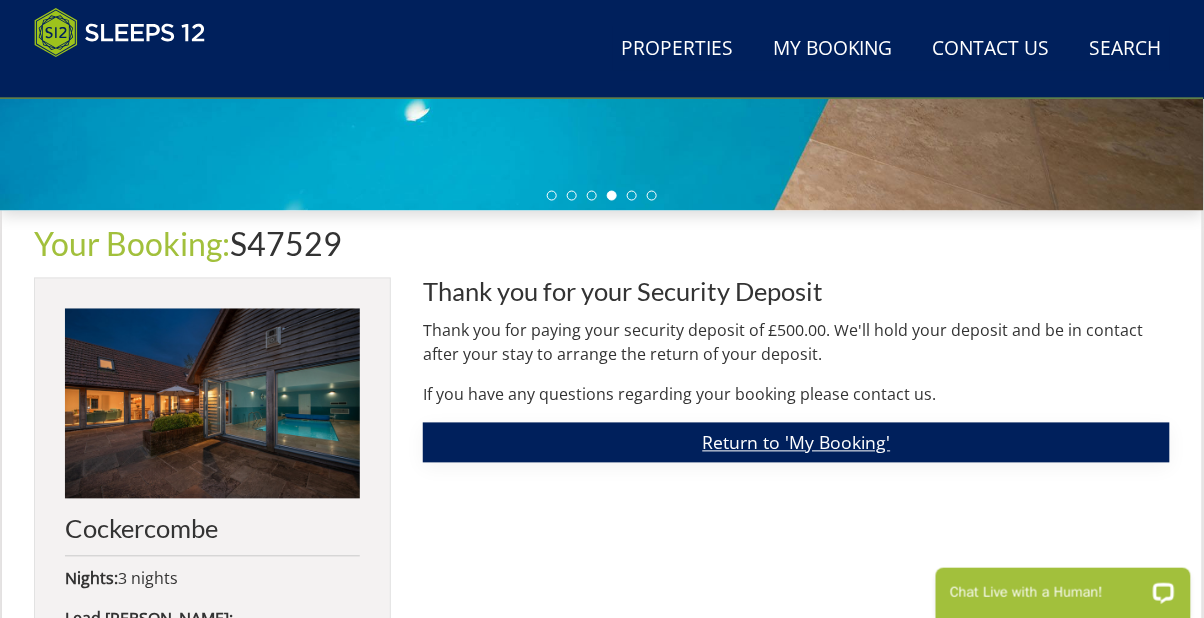 click on "Return to 'My Booking'" at bounding box center (796, 442) 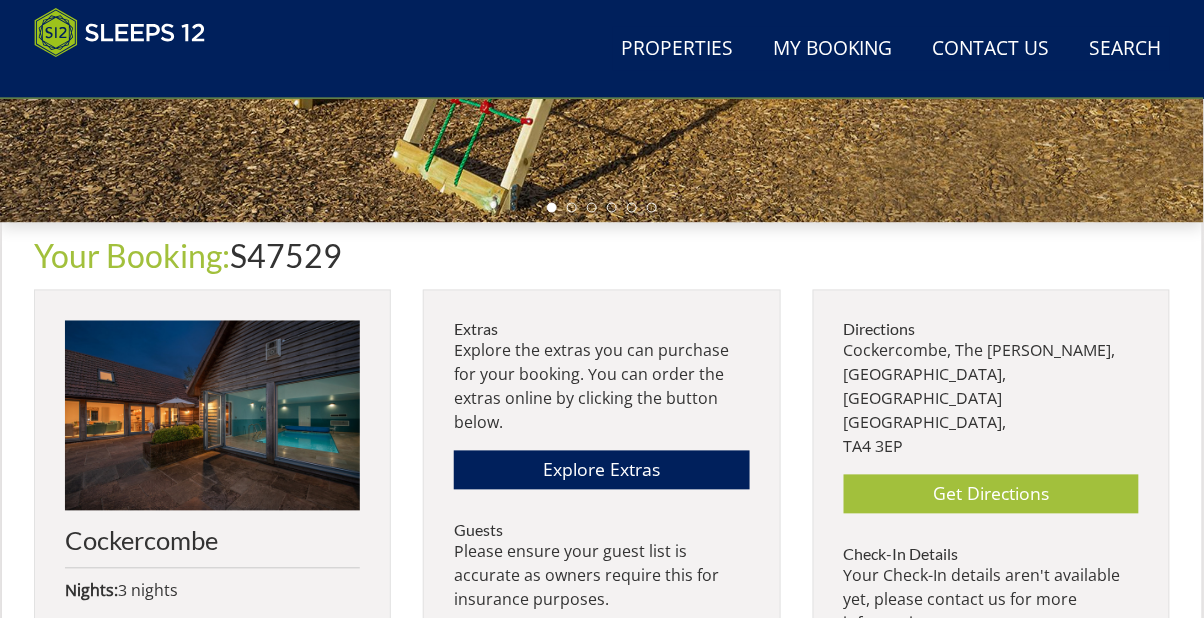 scroll, scrollTop: 654, scrollLeft: 0, axis: vertical 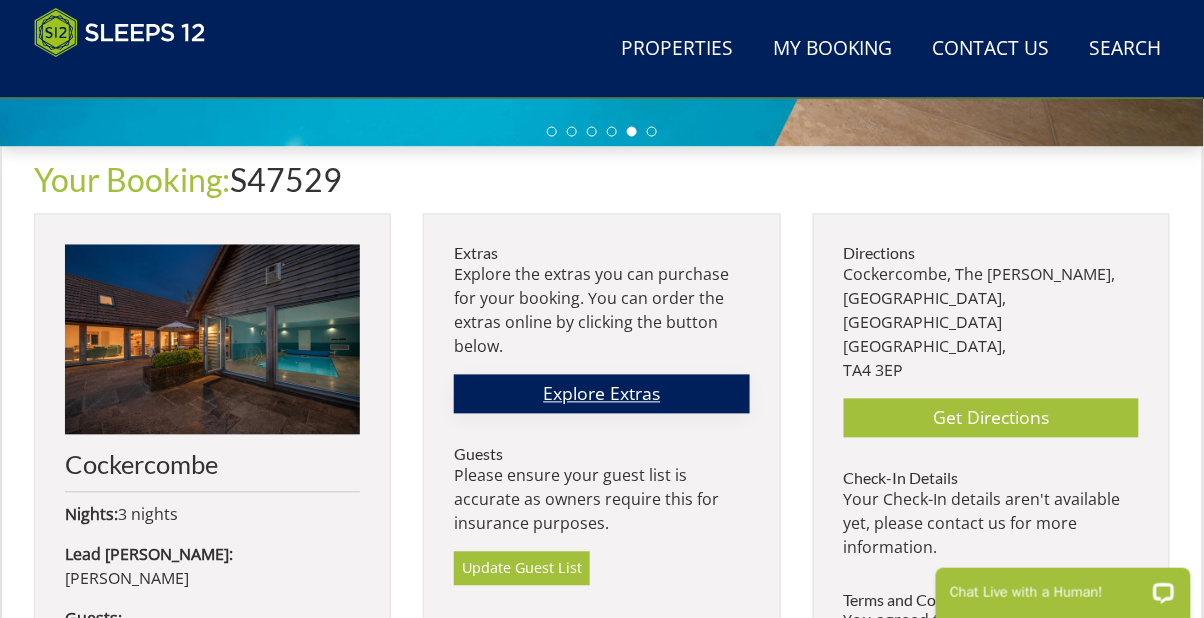 click on "Explore Extras" at bounding box center (601, 394) 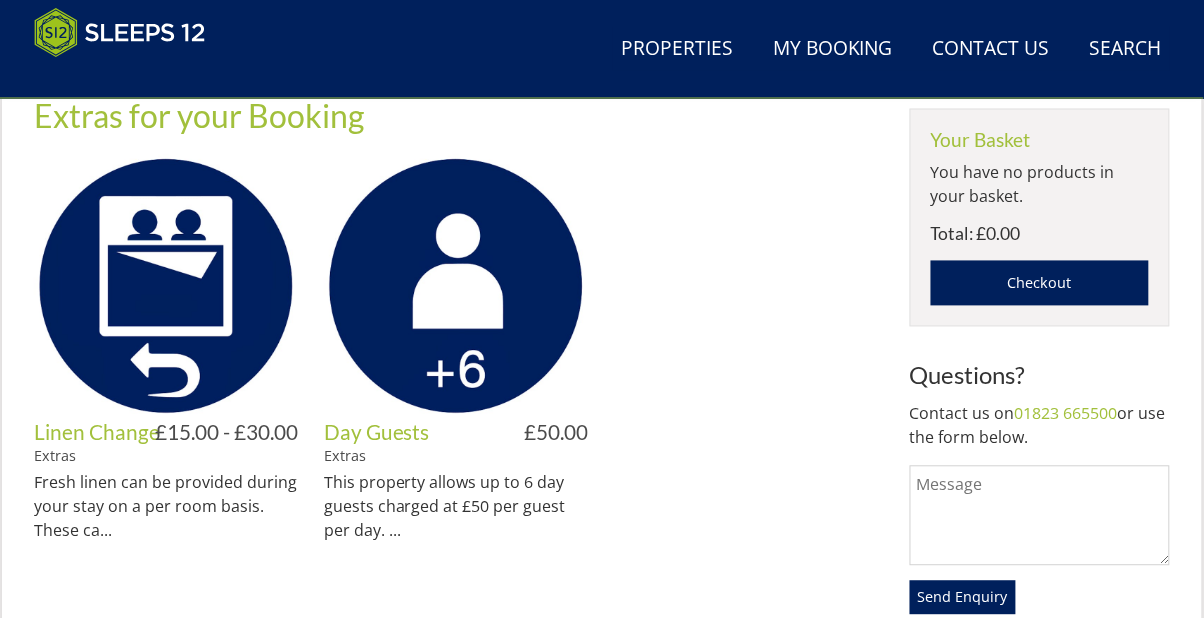scroll, scrollTop: 744, scrollLeft: 0, axis: vertical 